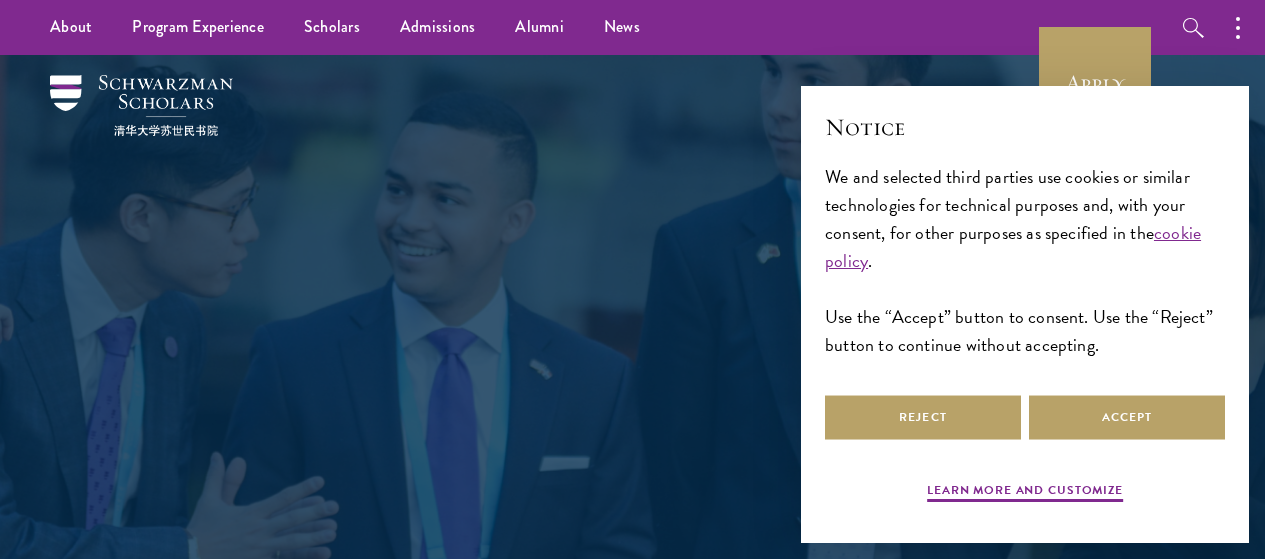 scroll, scrollTop: 0, scrollLeft: 0, axis: both 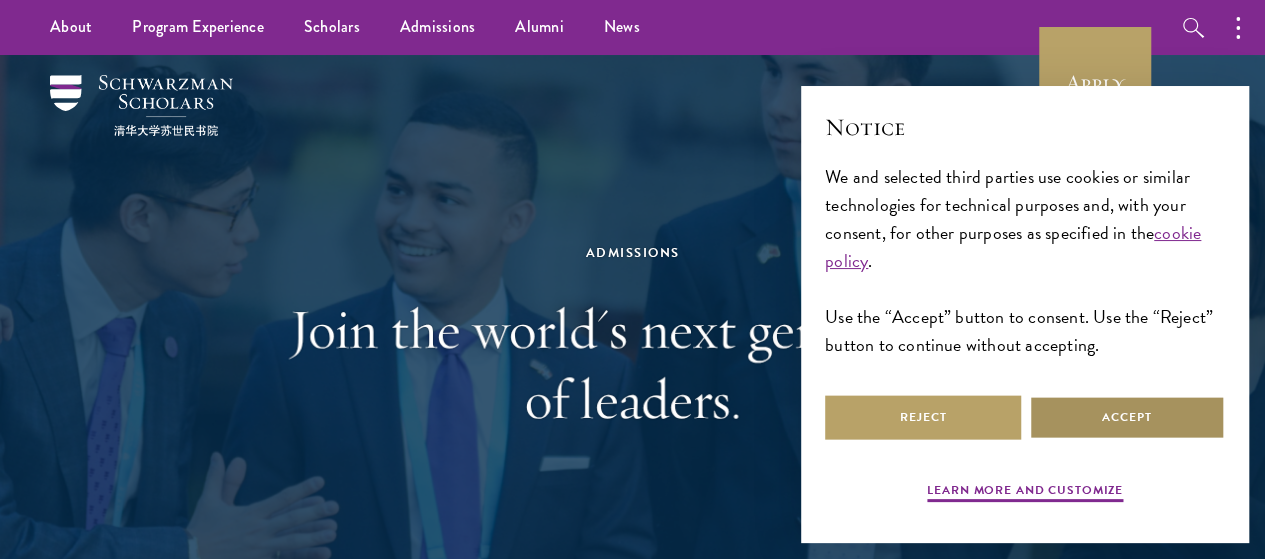 click on "Accept" at bounding box center (1127, 417) 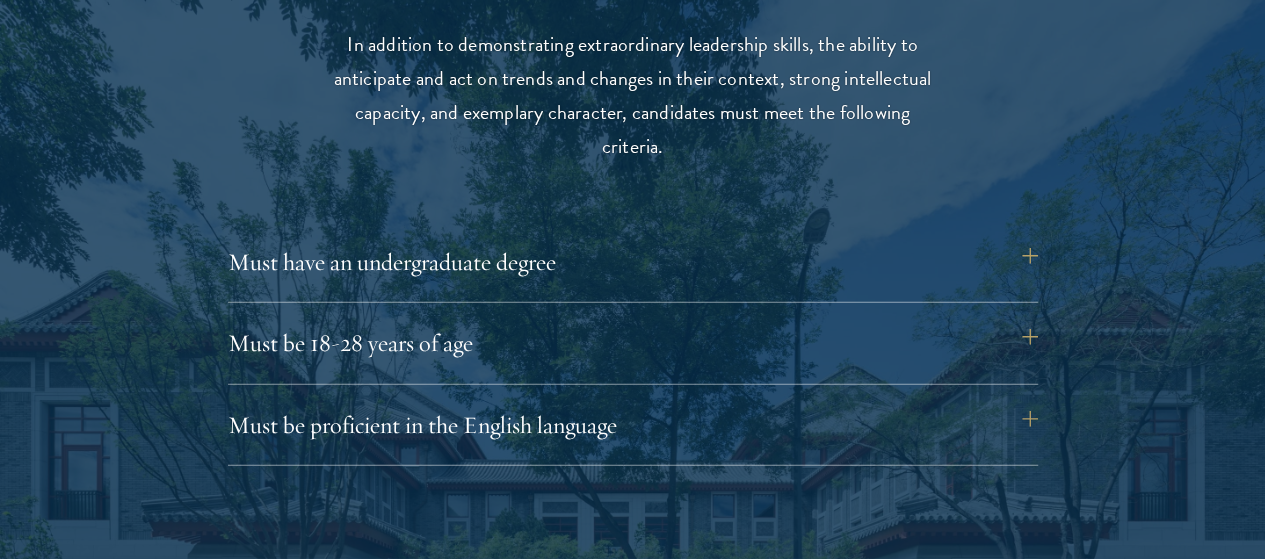 scroll, scrollTop: 2656, scrollLeft: 0, axis: vertical 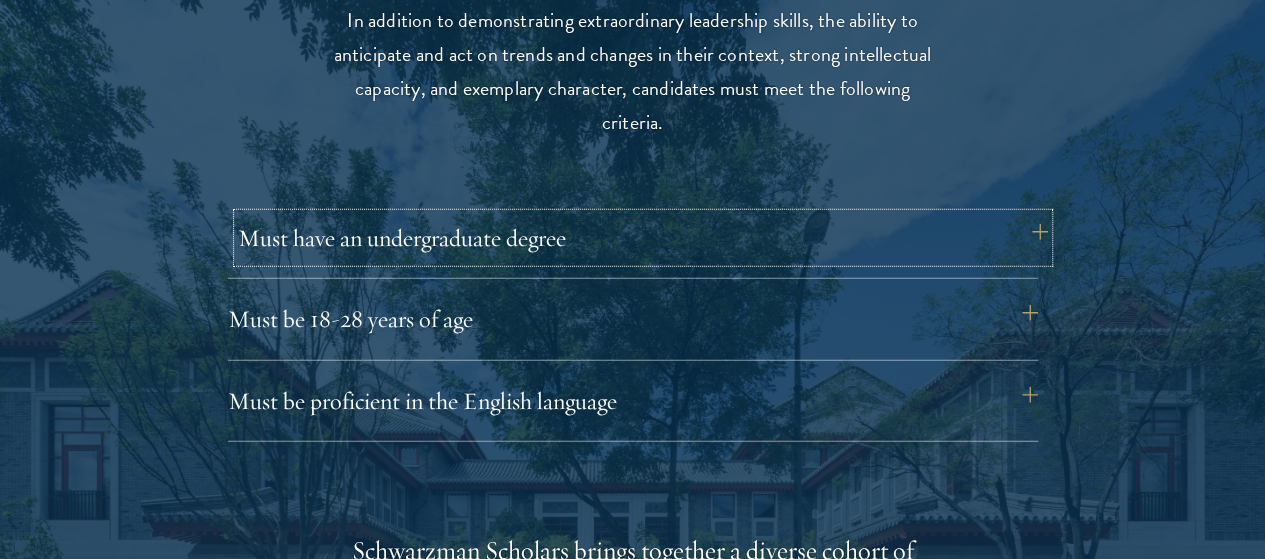 click on "Must have an undergraduate degree" at bounding box center [643, 238] 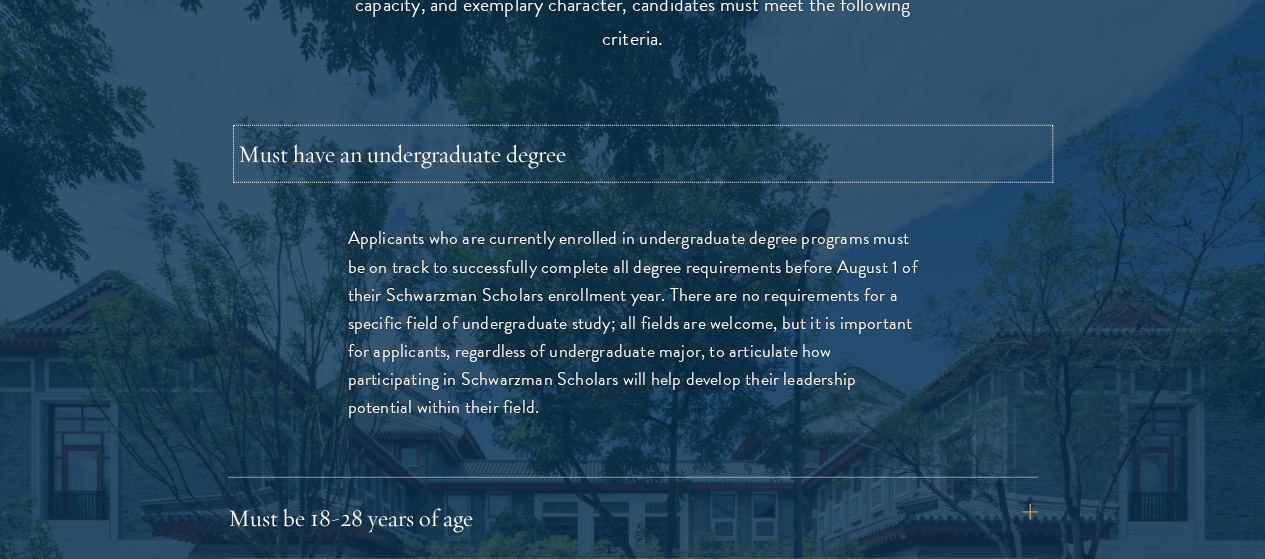 scroll, scrollTop: 2741, scrollLeft: 0, axis: vertical 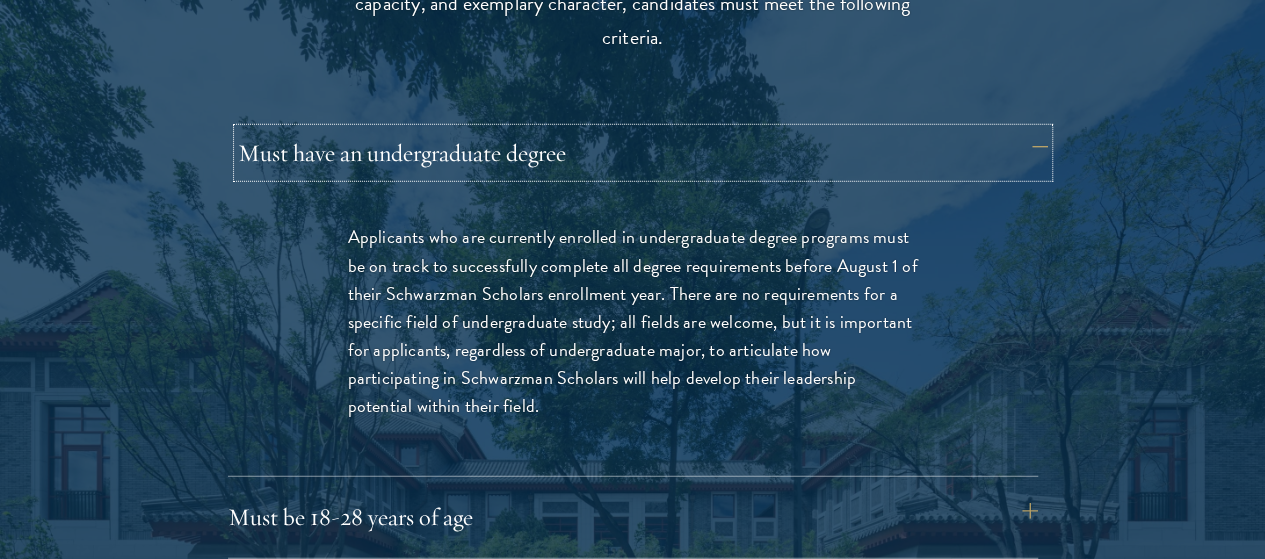click on "Must have an undergraduate degree" at bounding box center [643, 153] 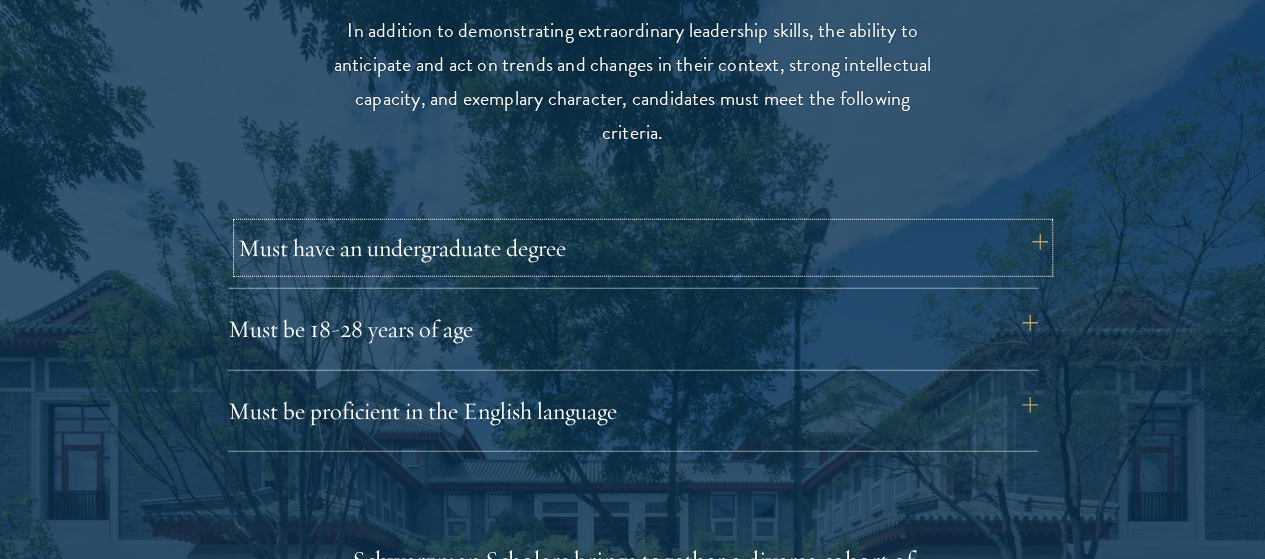 scroll, scrollTop: 2662, scrollLeft: 0, axis: vertical 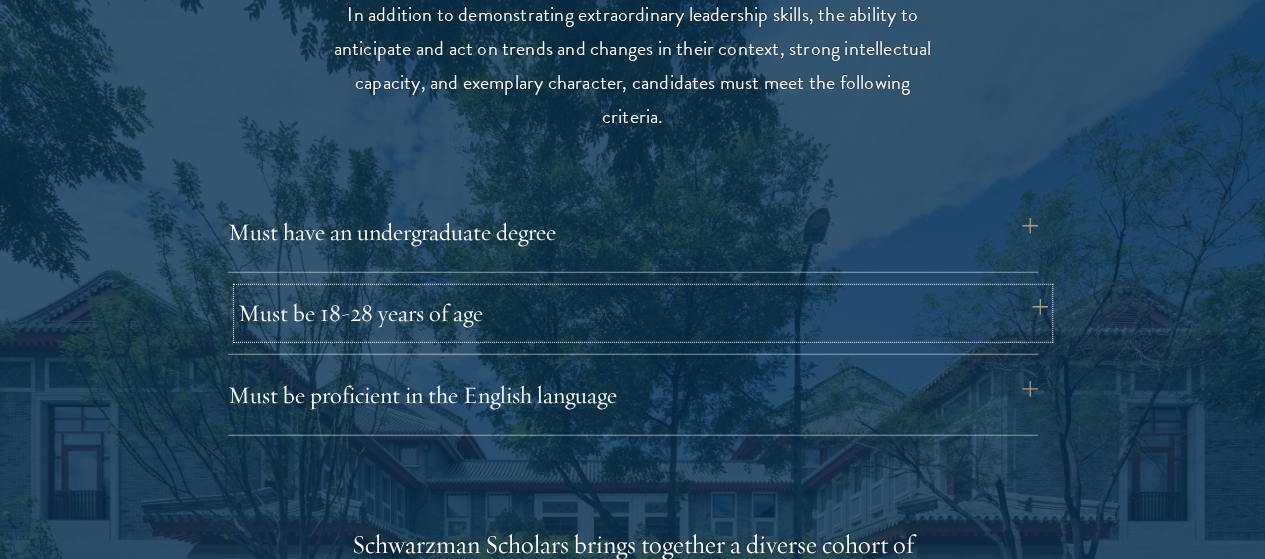 click on "Must be 18-28 years of age" at bounding box center [643, 313] 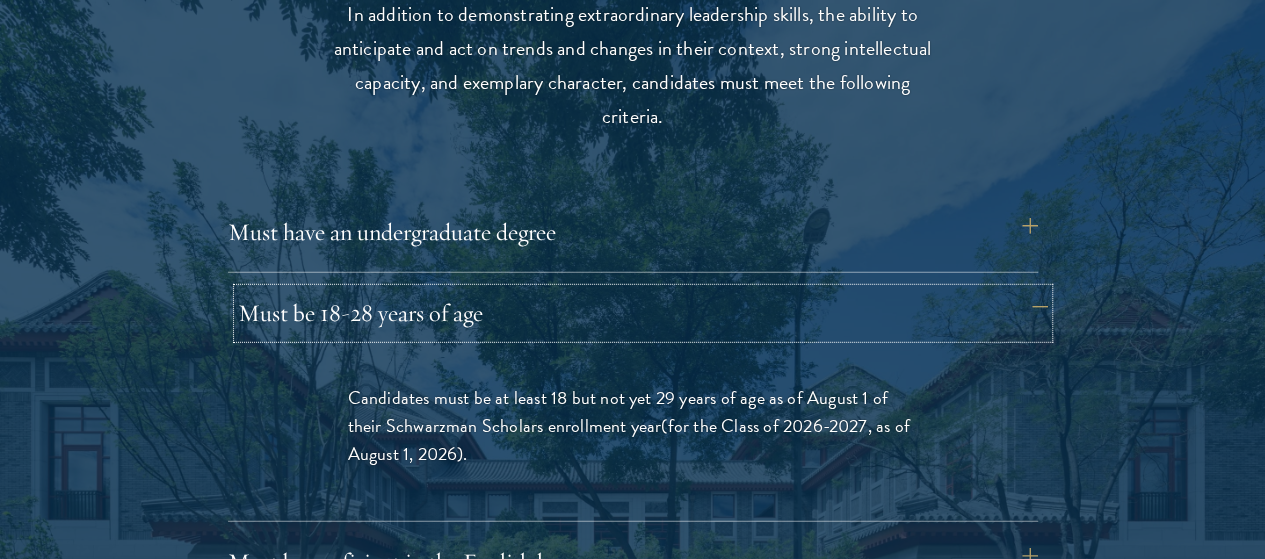 click on "Must be 18-28 years of age" at bounding box center (643, 313) 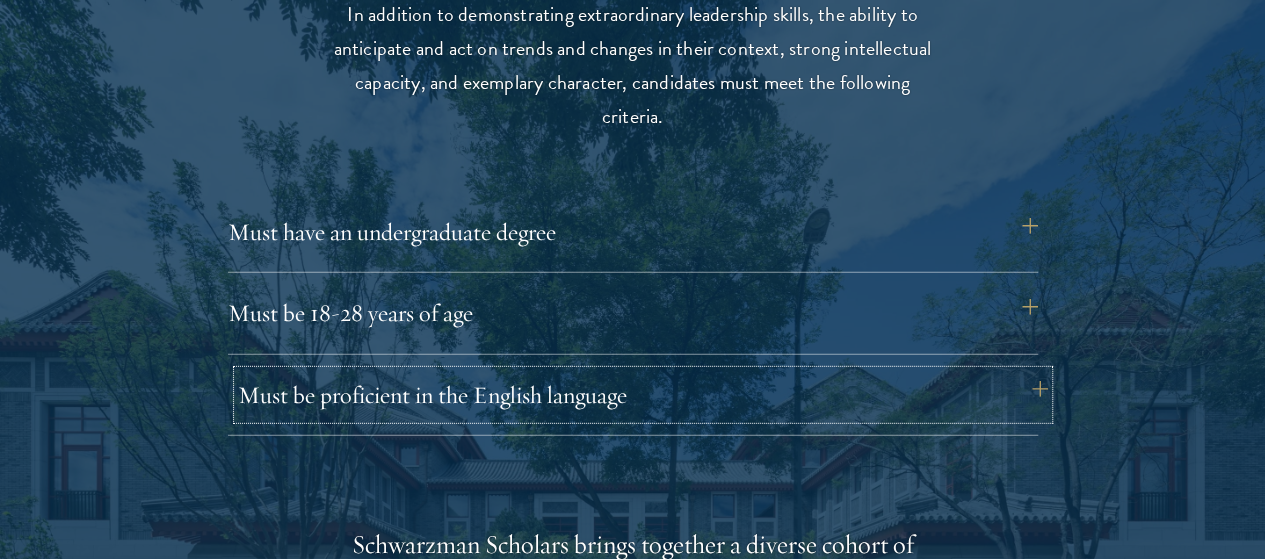 click on "Must be proficient in the English language" at bounding box center (643, 395) 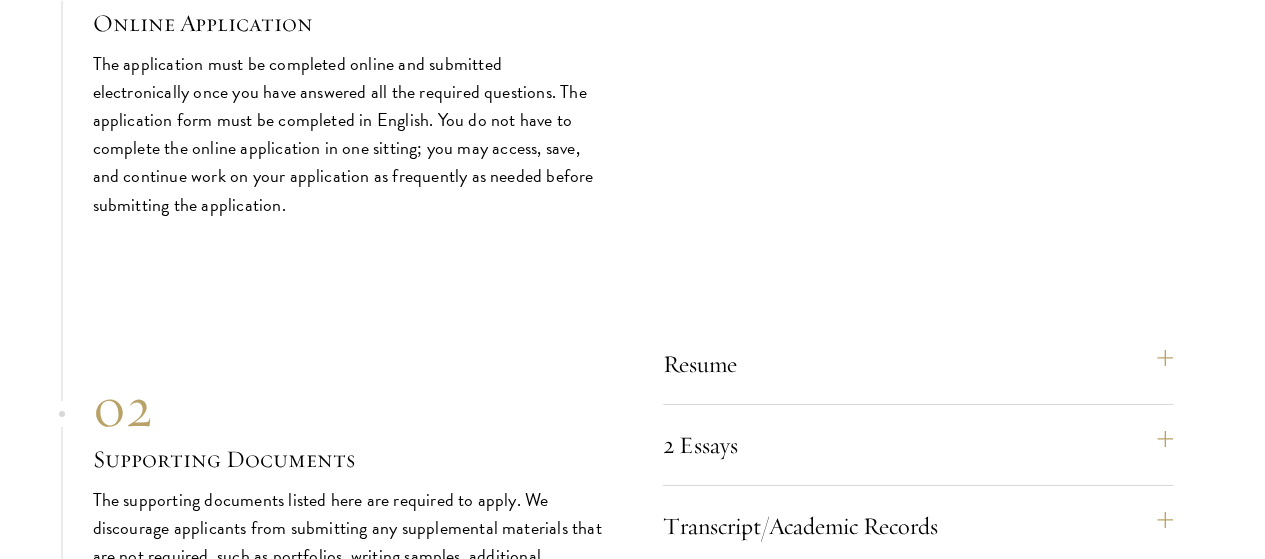 scroll, scrollTop: 6920, scrollLeft: 0, axis: vertical 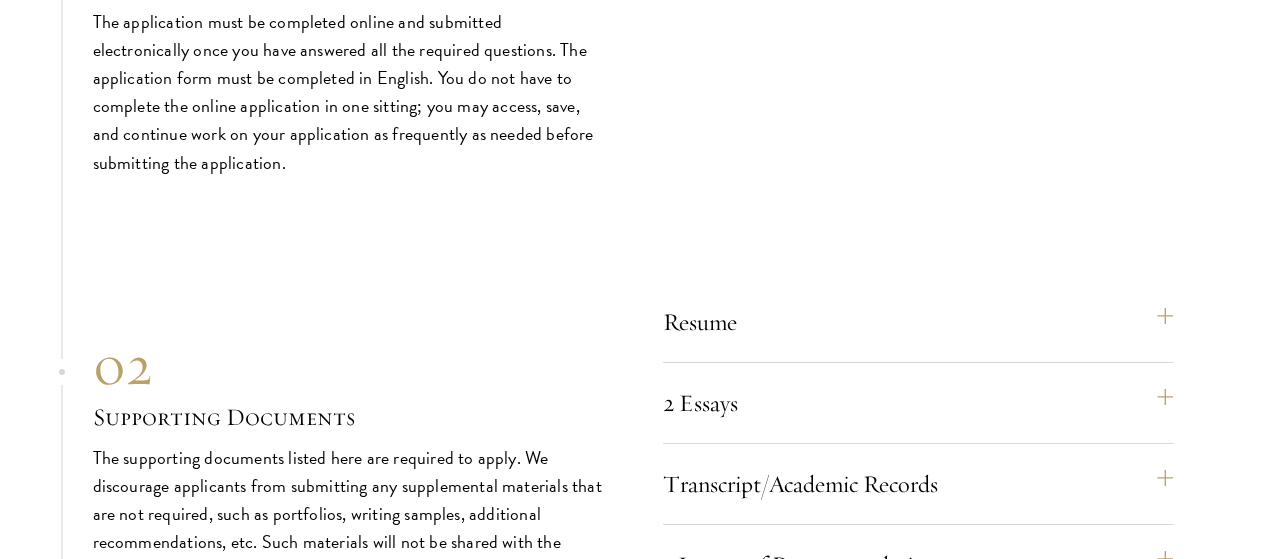 type 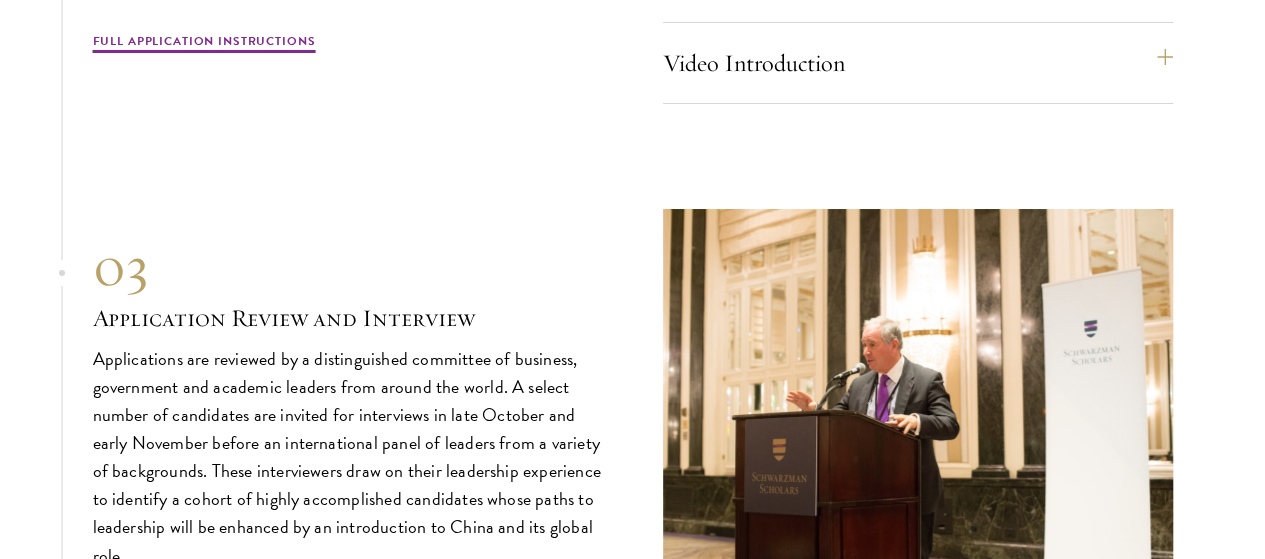 scroll, scrollTop: 7568, scrollLeft: 0, axis: vertical 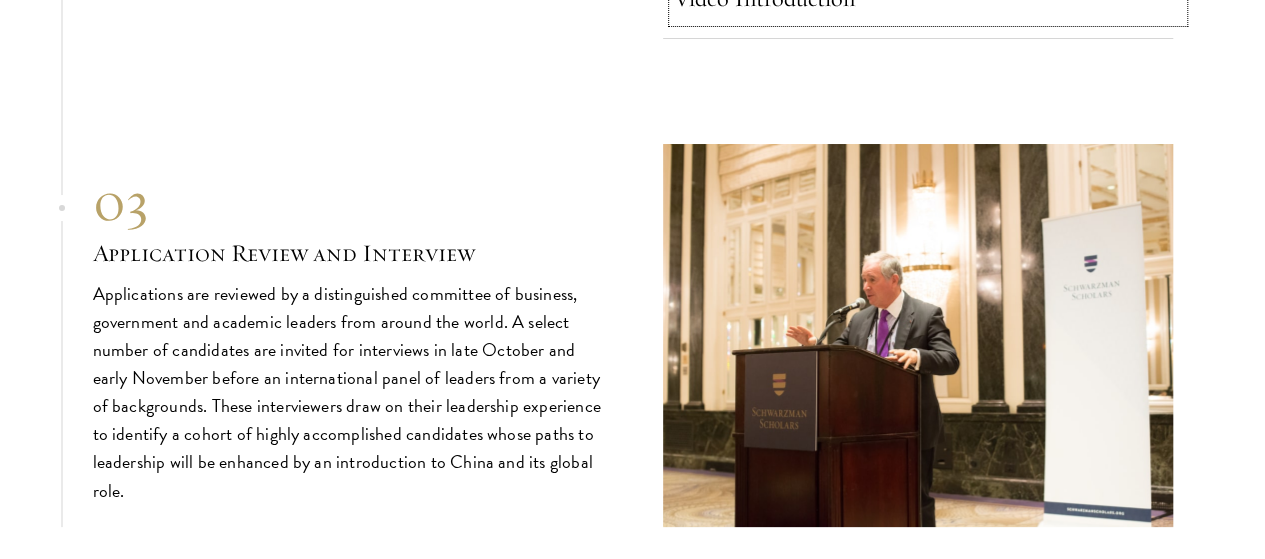 click on "Video Introduction" at bounding box center [928, -2] 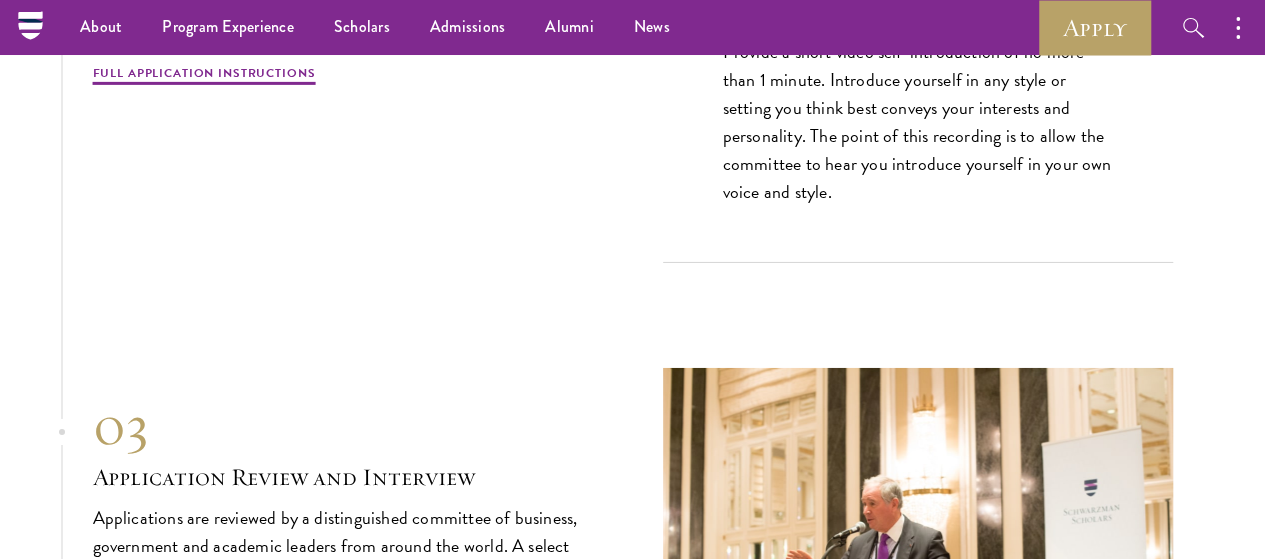 scroll, scrollTop: 7033, scrollLeft: 0, axis: vertical 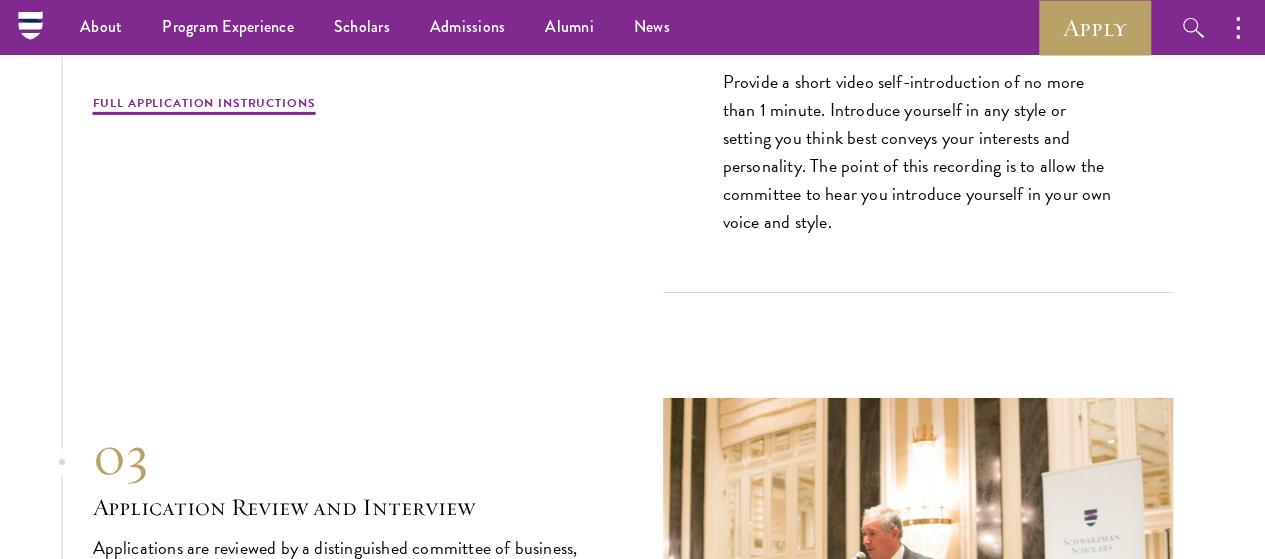 click on "Video Introduction" at bounding box center [928, -2] 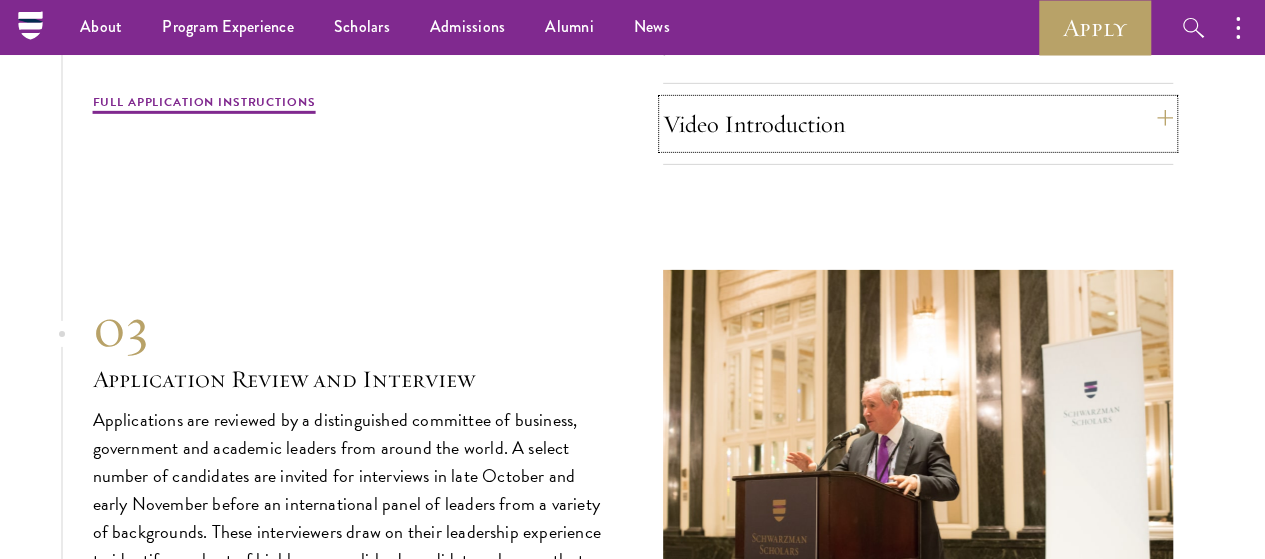 scroll, scrollTop: 6885, scrollLeft: 0, axis: vertical 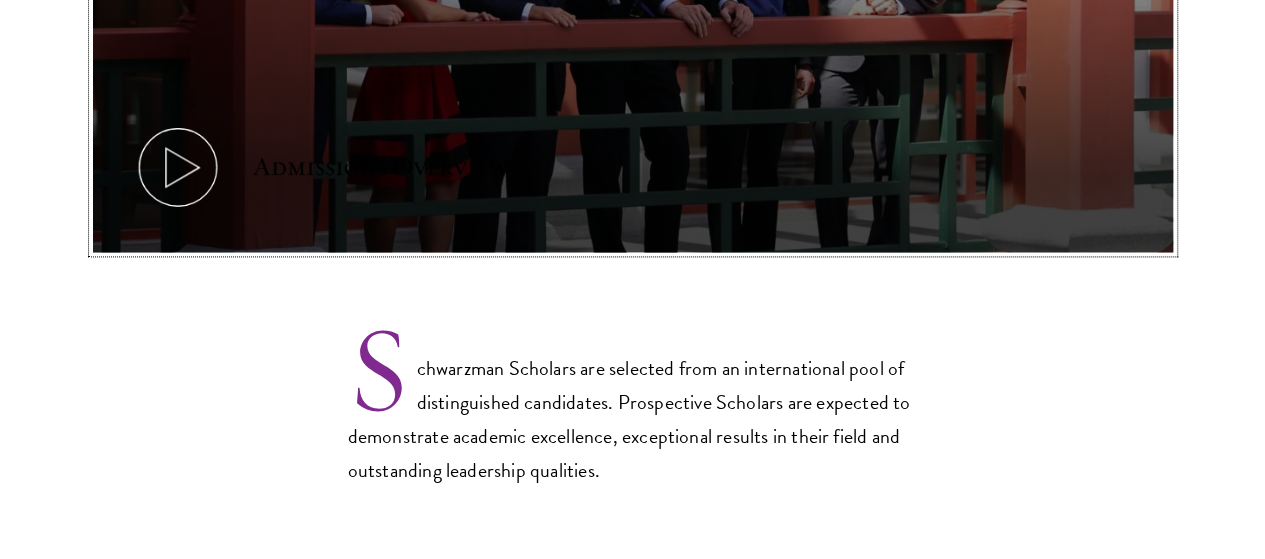 click 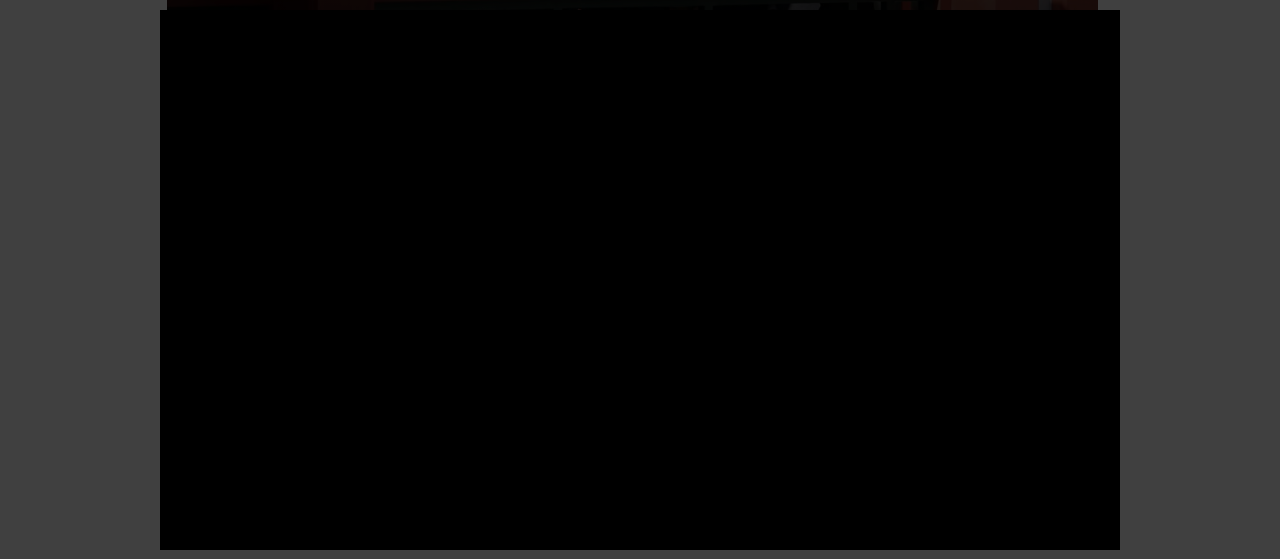 click at bounding box center [640, 279] 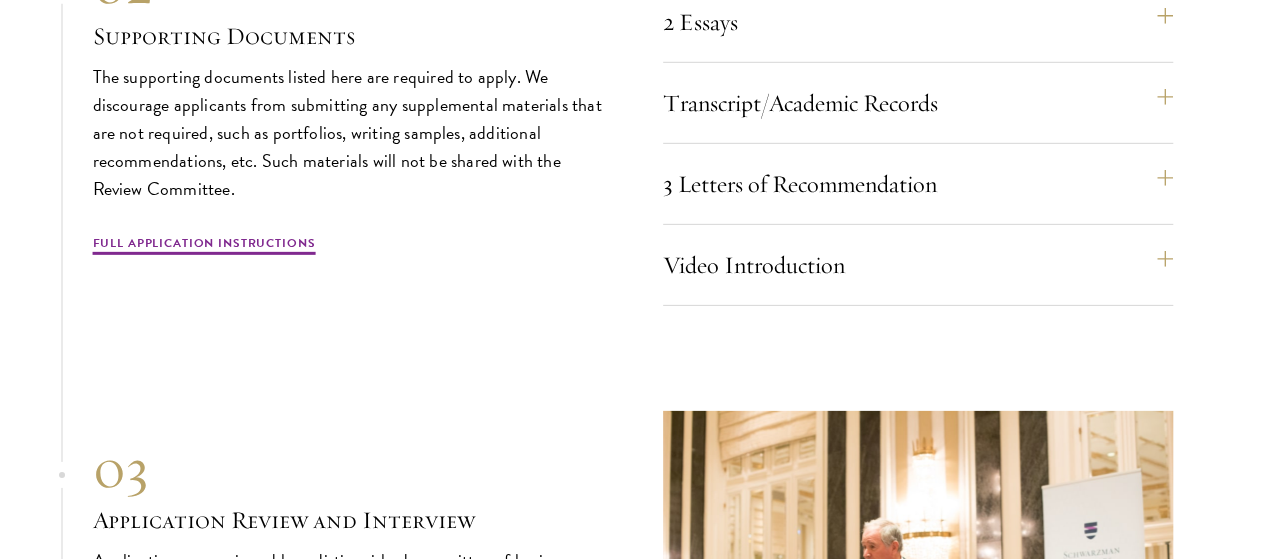 scroll, scrollTop: 6805, scrollLeft: 0, axis: vertical 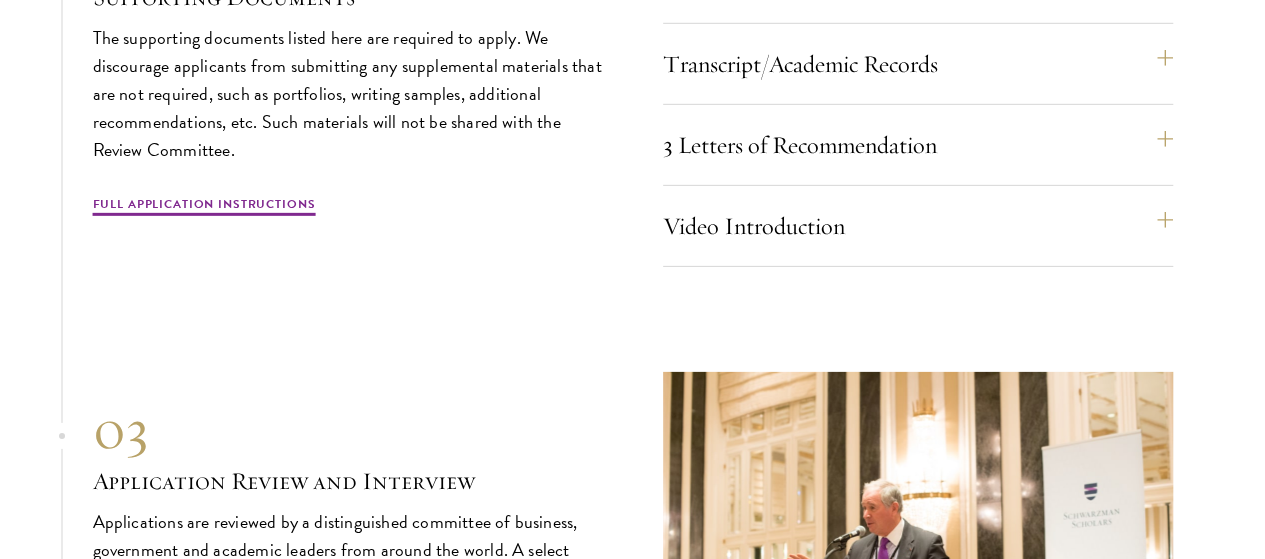 click on "Resume" at bounding box center (928, -98) 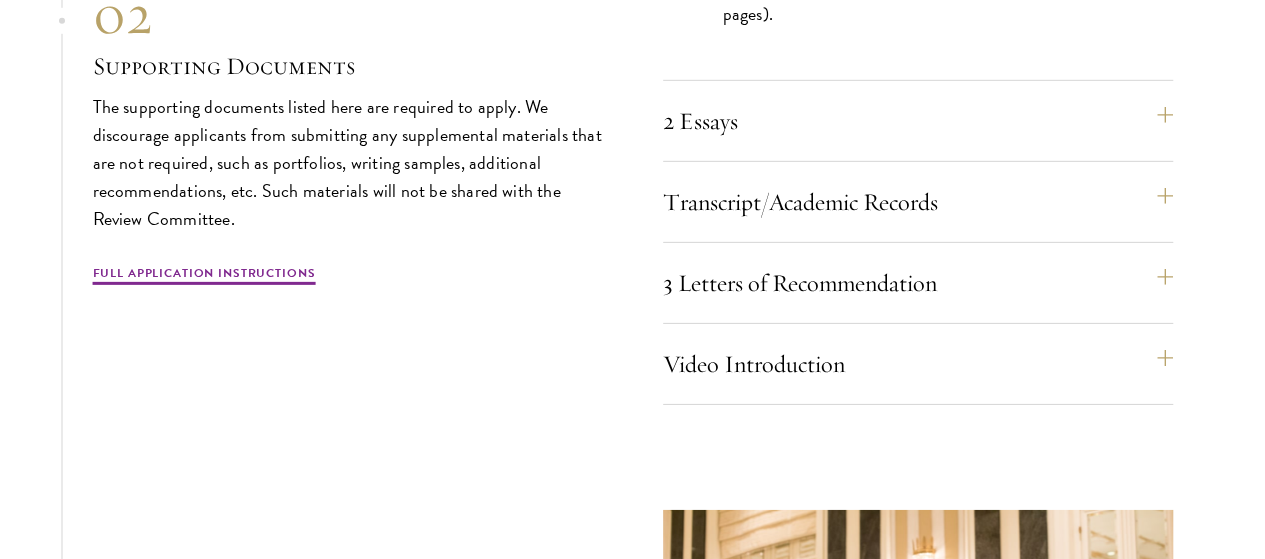 click on "Resume" at bounding box center (928, -98) 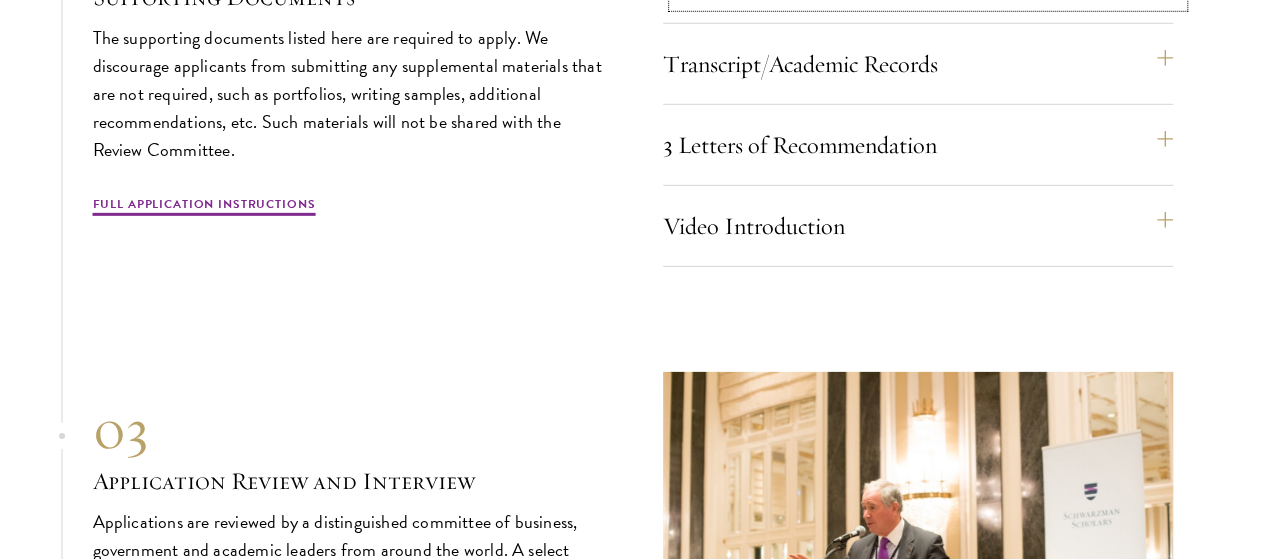 click on "2 Essays" at bounding box center (928, -17) 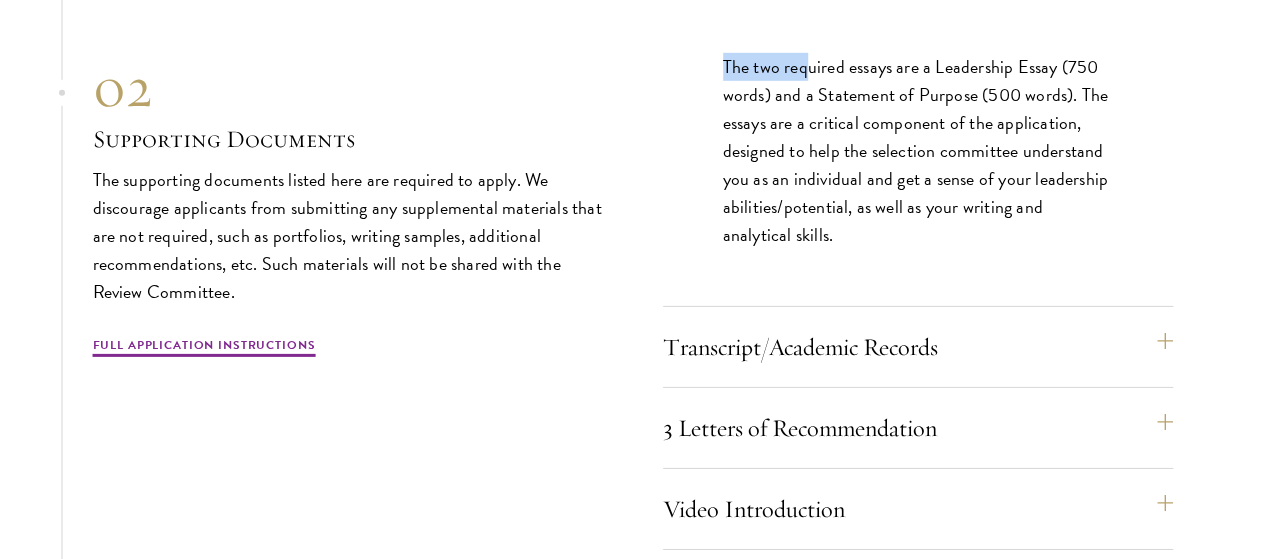 drag, startPoint x: 718, startPoint y: 220, endPoint x: 807, endPoint y: 235, distance: 90.255196 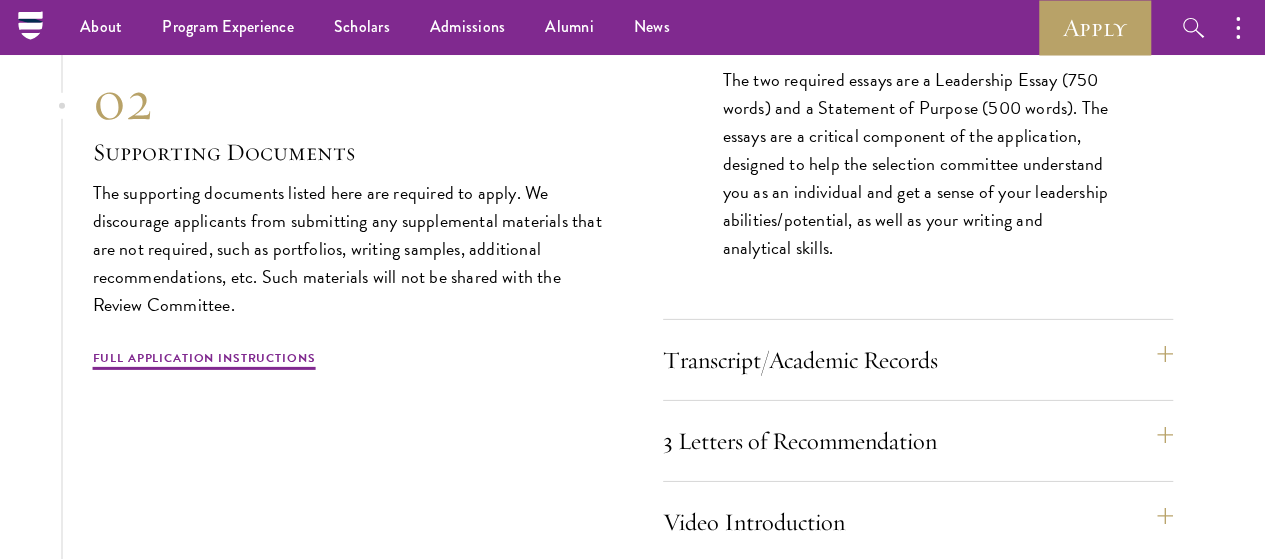 scroll, scrollTop: 6790, scrollLeft: 0, axis: vertical 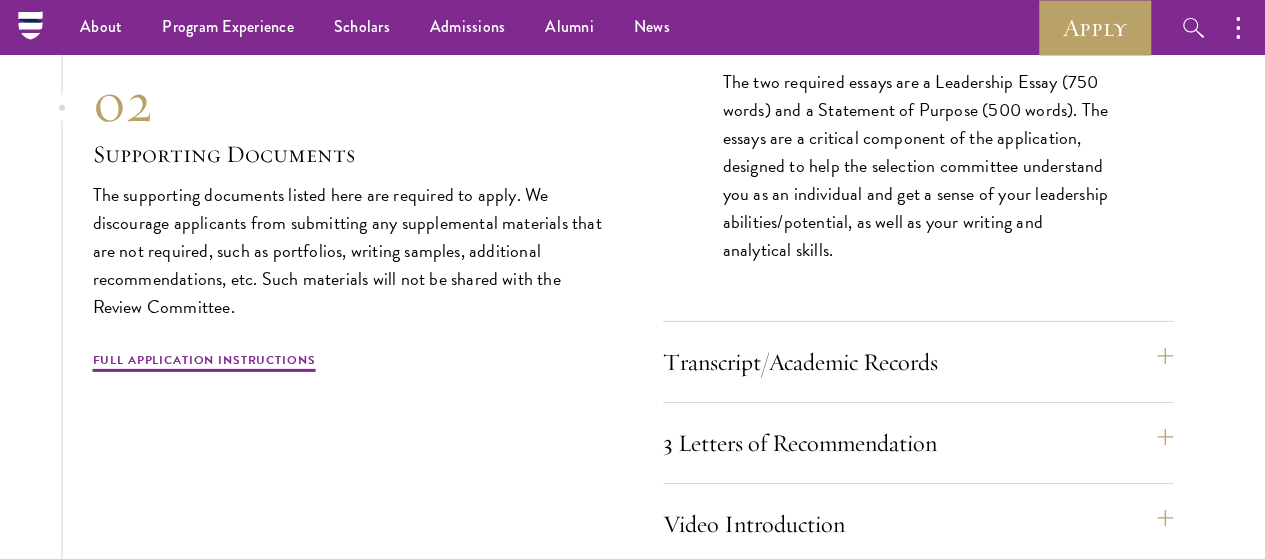 click on "2 Essays" at bounding box center (928, -2) 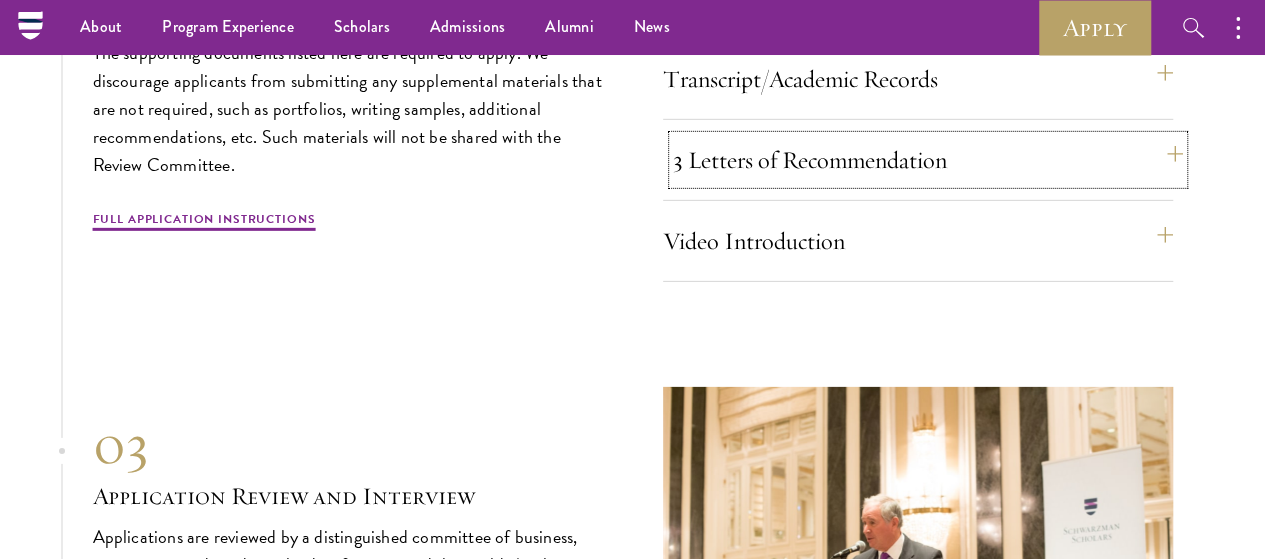 click on "3 Letters of Recommendation" at bounding box center (928, 160) 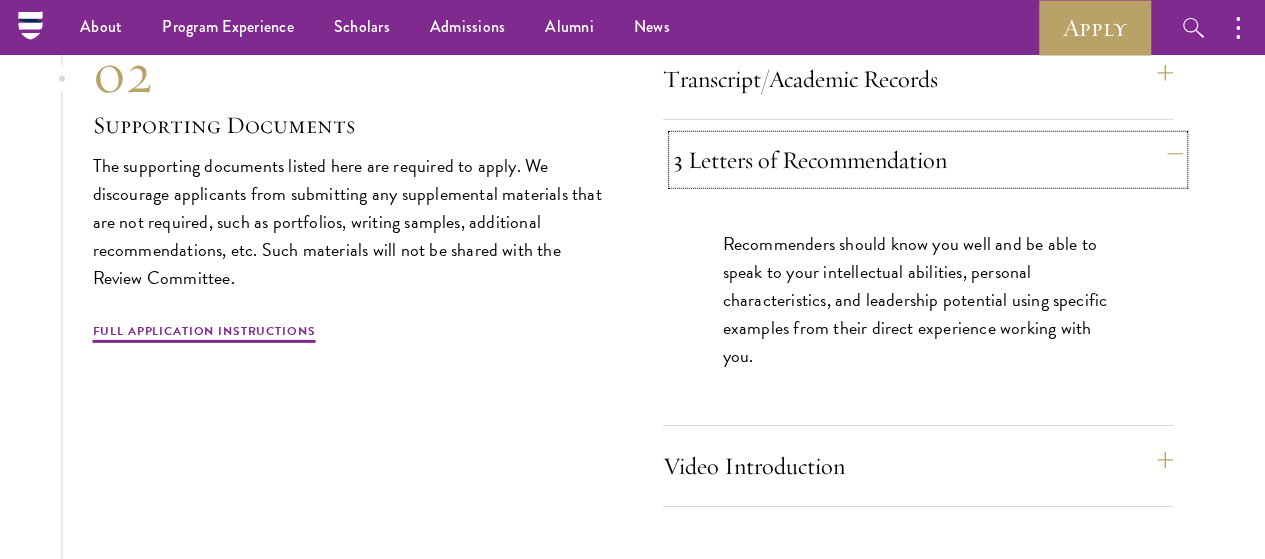 click on "3 Letters of Recommendation" at bounding box center (928, 160) 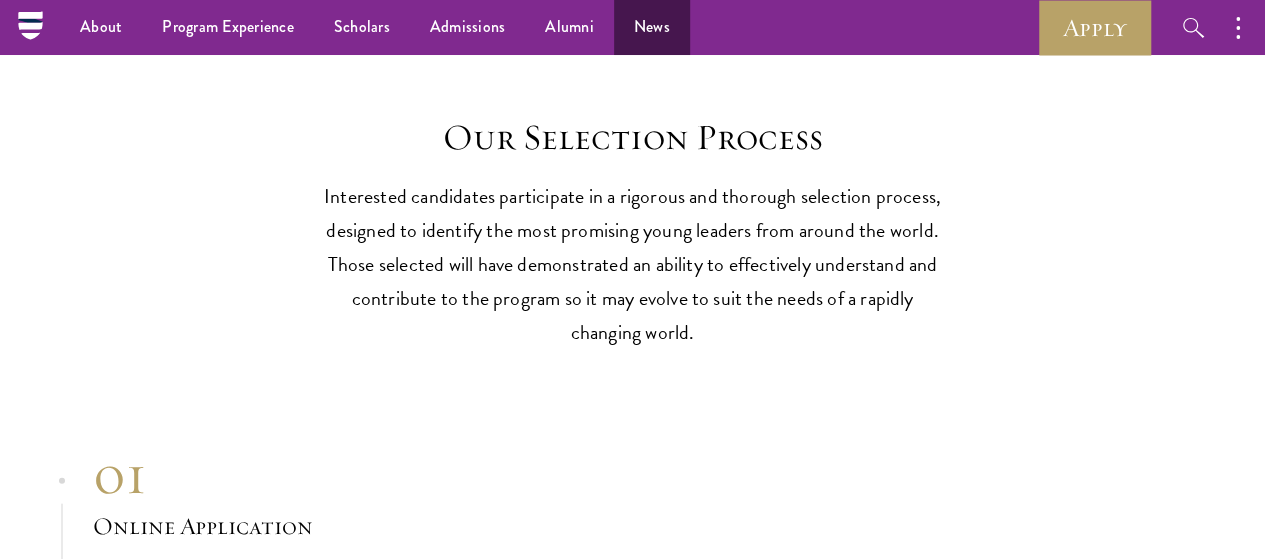 scroll, scrollTop: 5839, scrollLeft: 0, axis: vertical 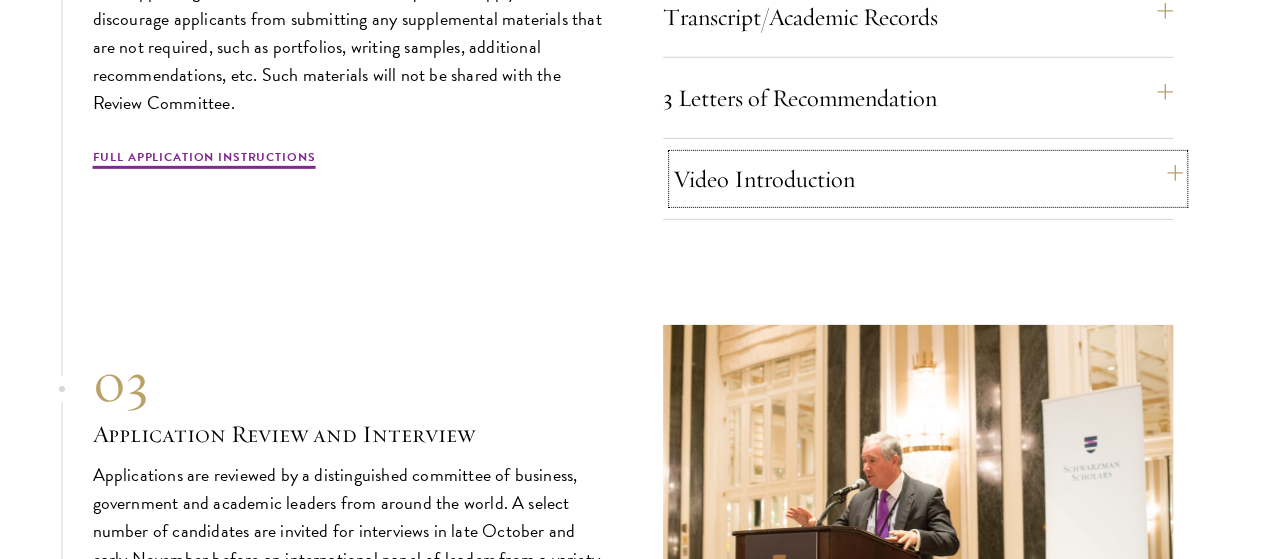 click on "Video Introduction" at bounding box center (928, 179) 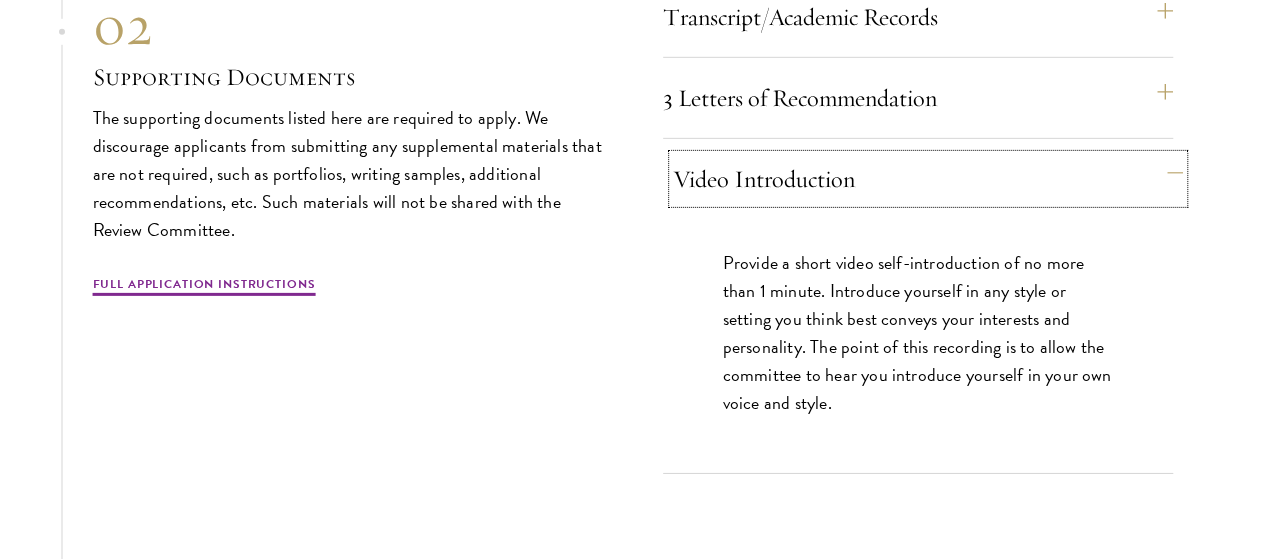 click on "Video Introduction" at bounding box center [928, 179] 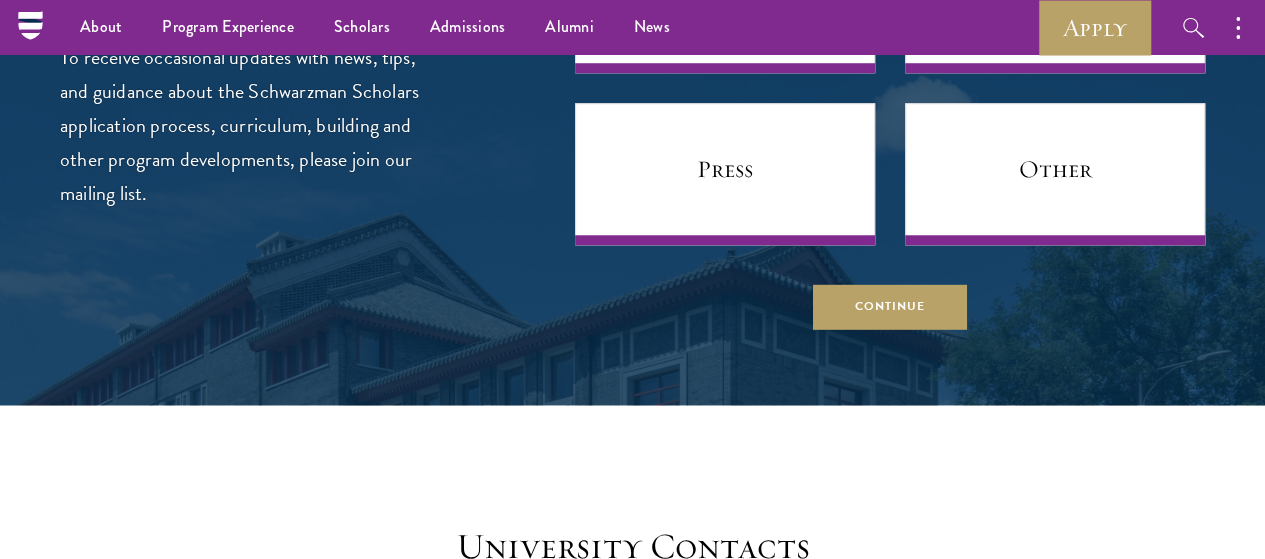 scroll, scrollTop: 8376, scrollLeft: 0, axis: vertical 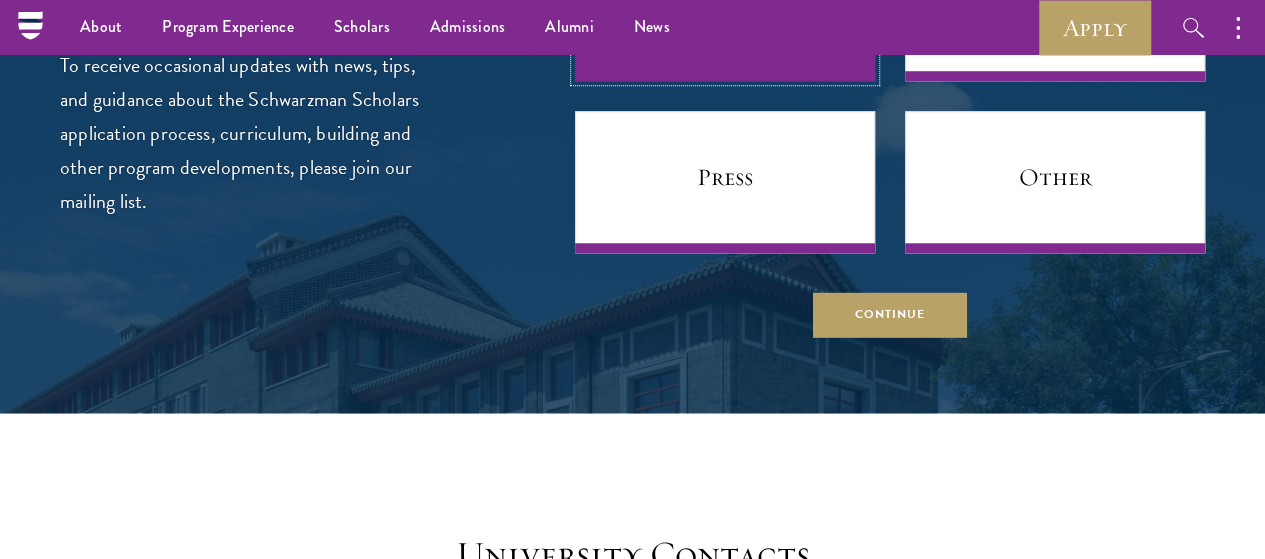 click on "Prospective Applicant" at bounding box center [725, 10] 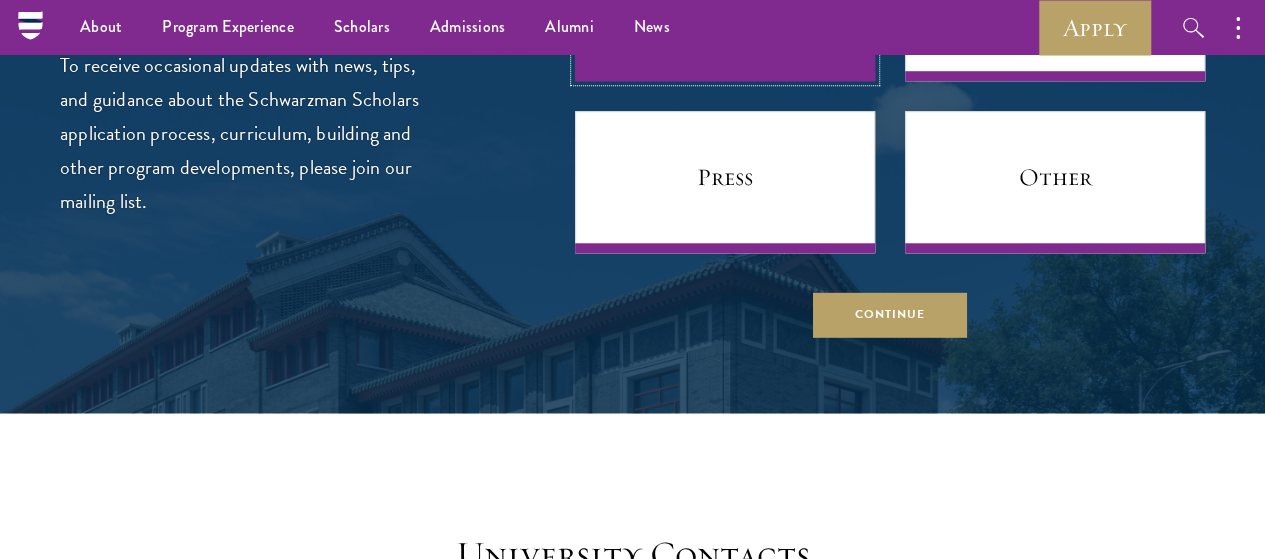 click on "Prospective Applicant" at bounding box center (725, 10) 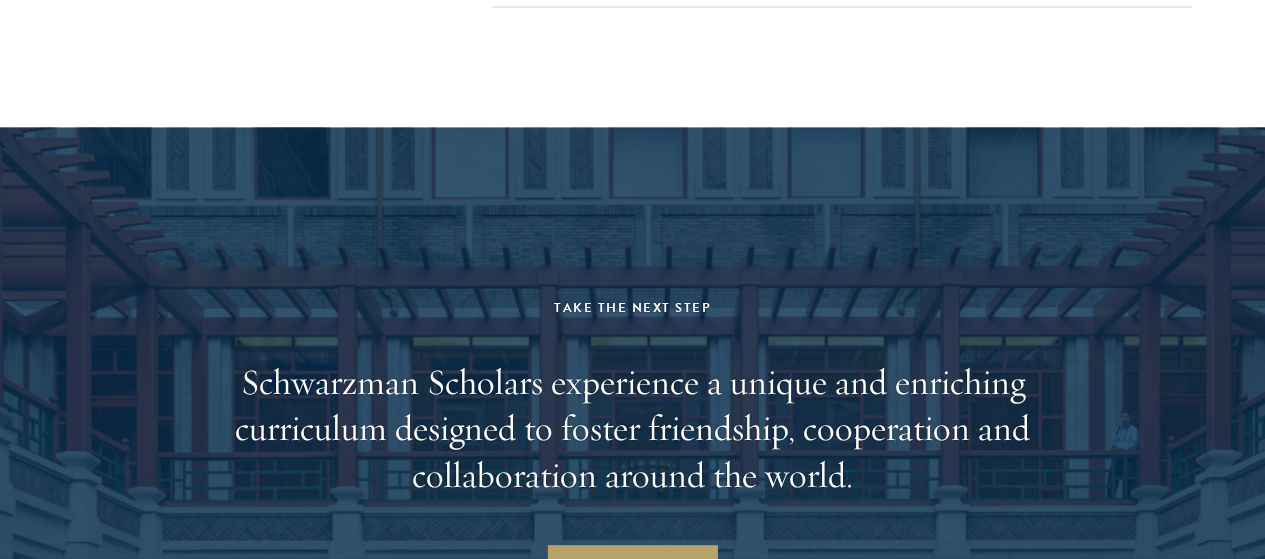 scroll, scrollTop: 9598, scrollLeft: 0, axis: vertical 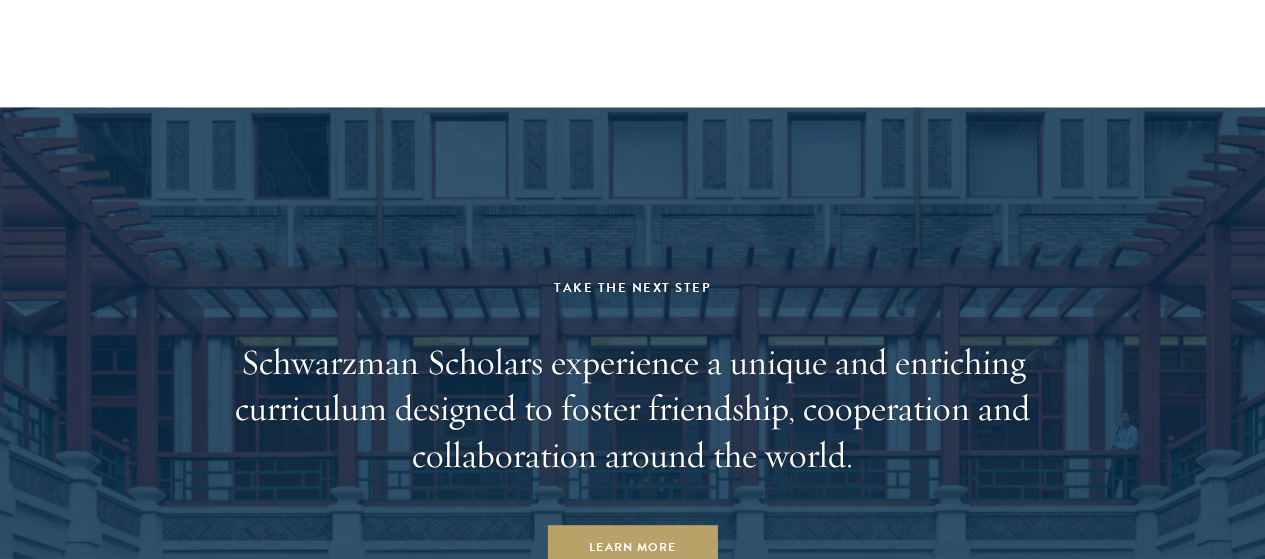 click on "Find answers to frequently asked questions" at bounding box center [698, -134] 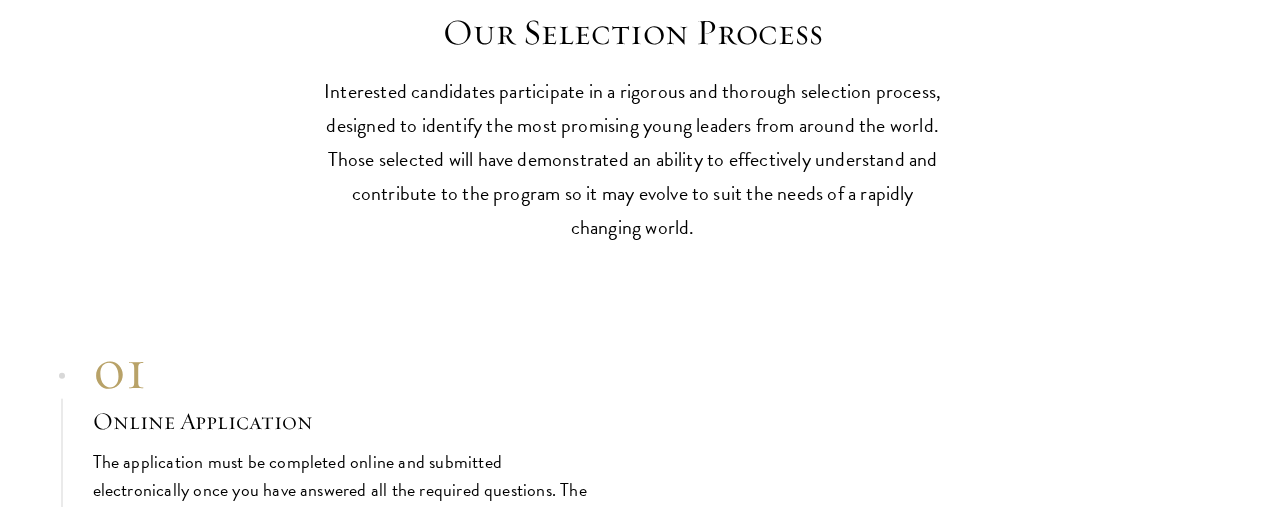 scroll, scrollTop: 5961, scrollLeft: 0, axis: vertical 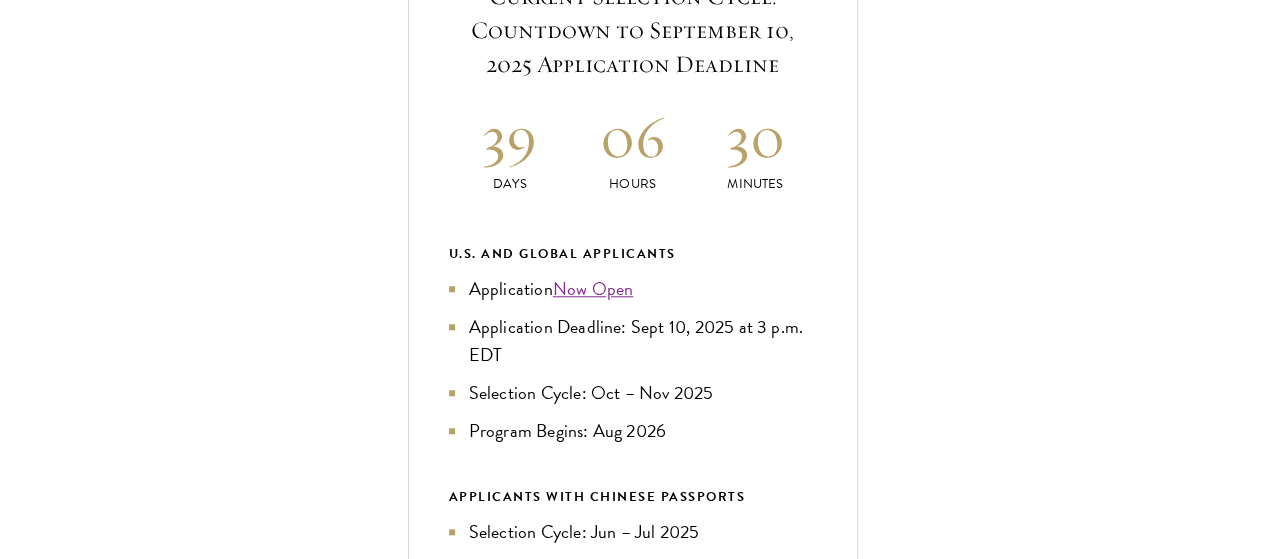 click on "About Me" at bounding box center [643, 1150] 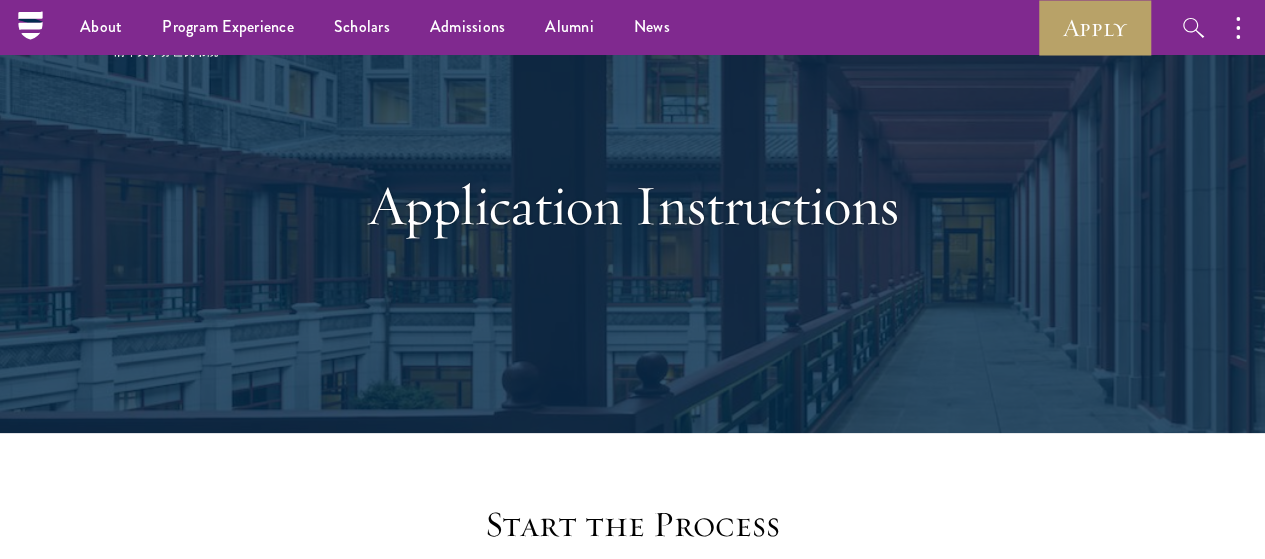 scroll, scrollTop: 0, scrollLeft: 0, axis: both 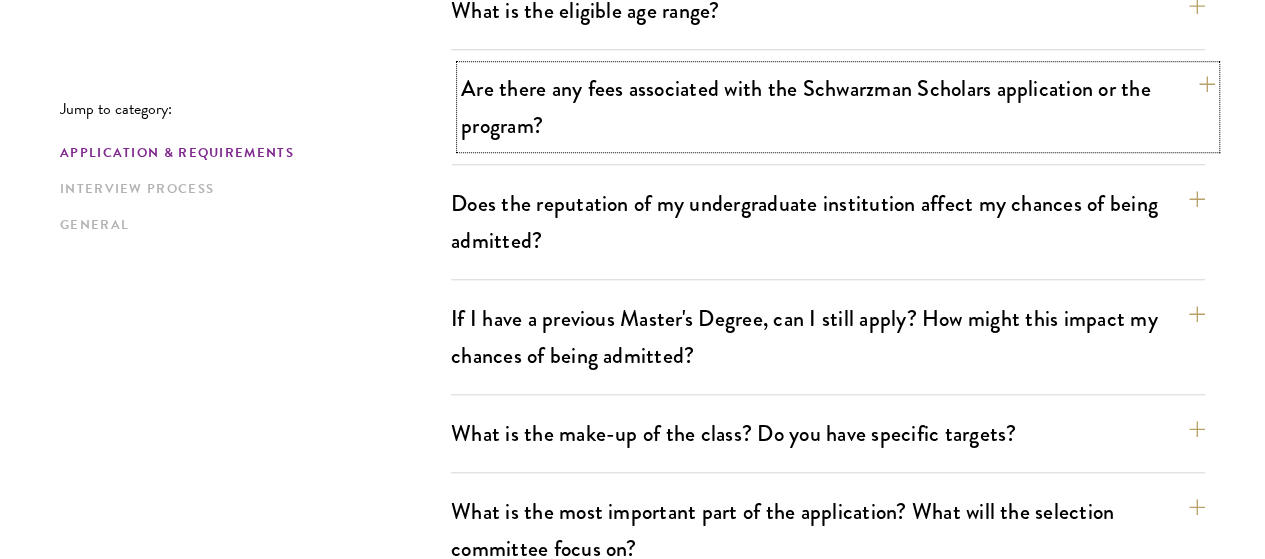 click on "Are there any fees associated with the Schwarzman Scholars application or the program?" at bounding box center [838, 107] 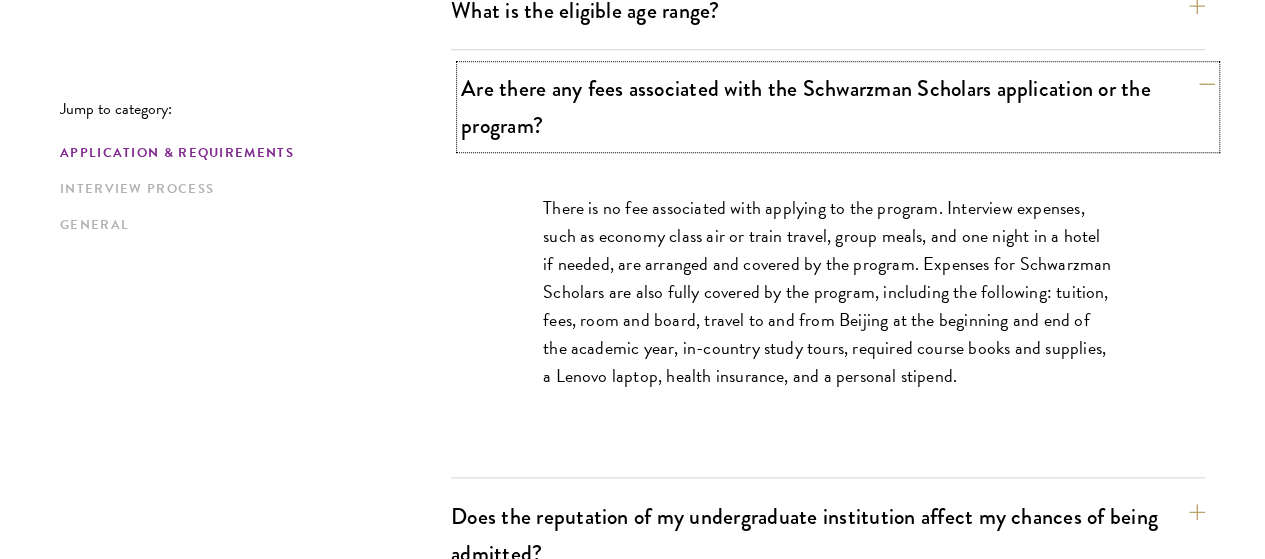 click on "Are there any fees associated with the Schwarzman Scholars application or the program?" at bounding box center (838, 107) 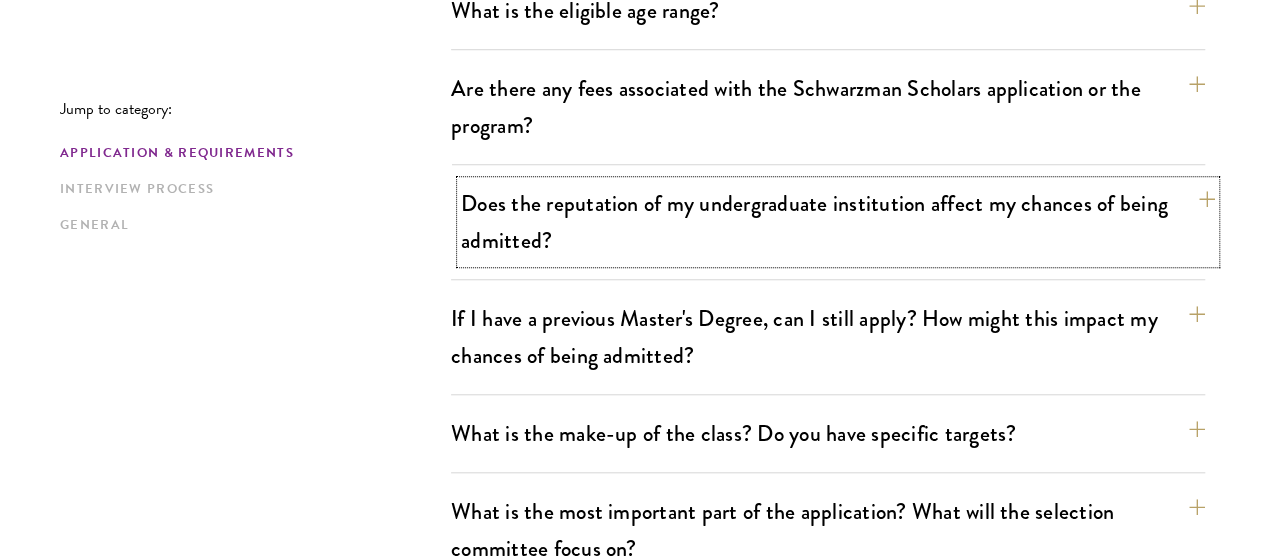 click on "Does the reputation of my undergraduate institution affect my chances of being admitted?" at bounding box center (838, 222) 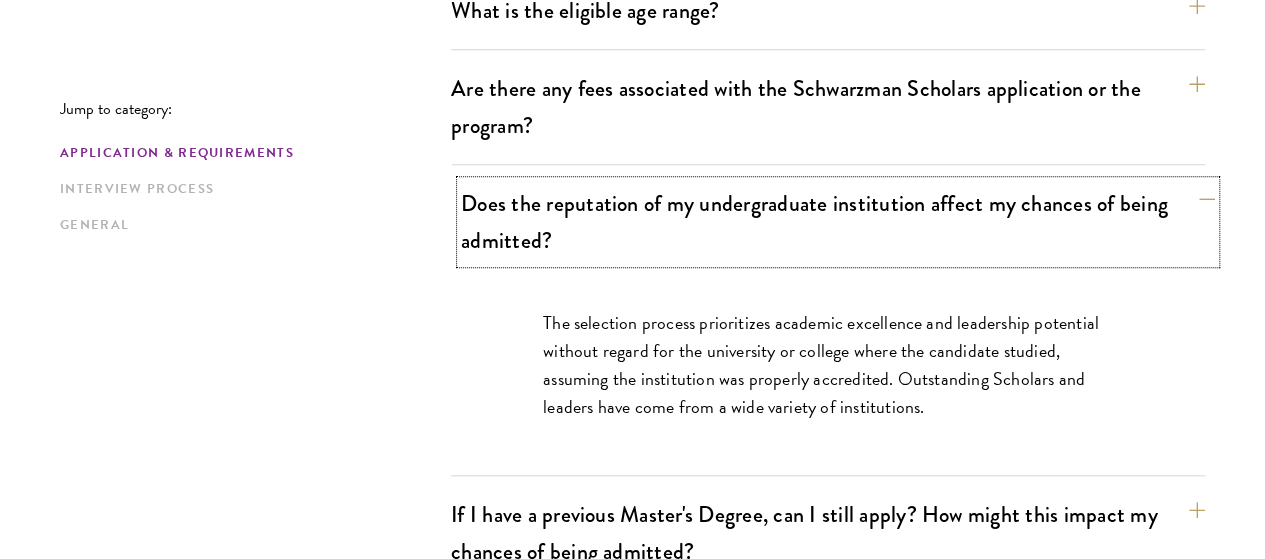 click on "Does the reputation of my undergraduate institution affect my chances of being admitted?" at bounding box center (838, 222) 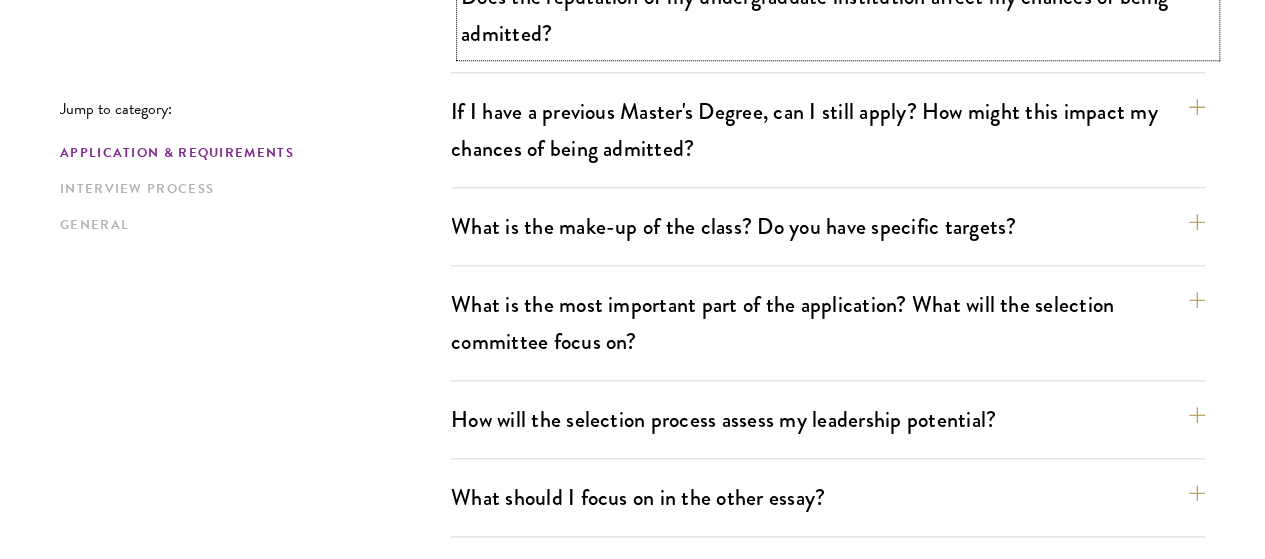 scroll, scrollTop: 972, scrollLeft: 0, axis: vertical 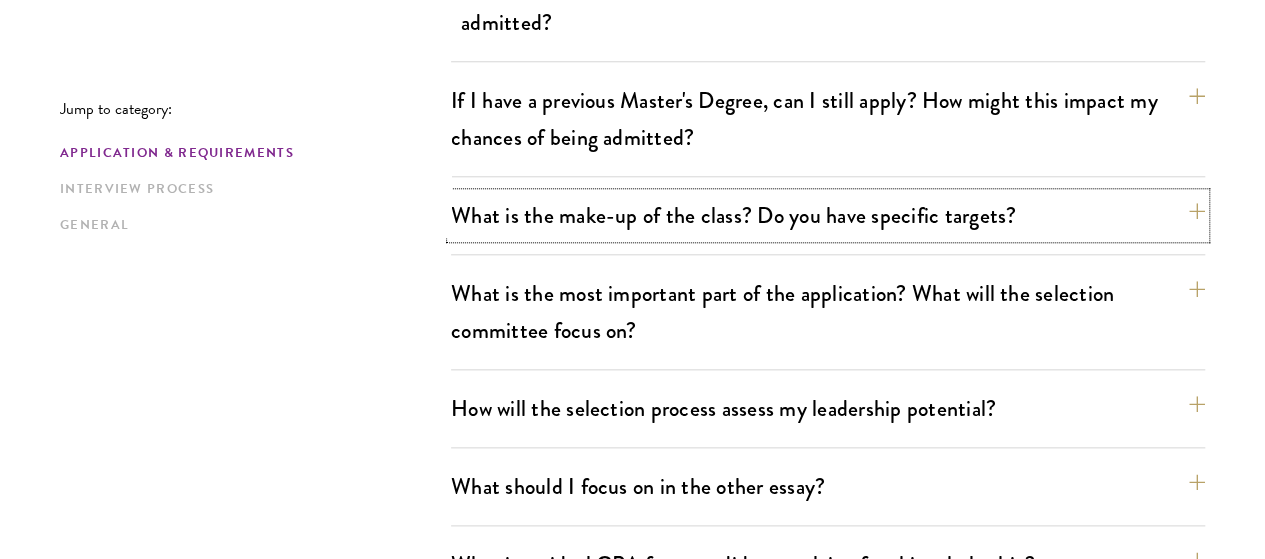 click on "What is the make-up of the class? Do you have specific targets?" at bounding box center (828, 215) 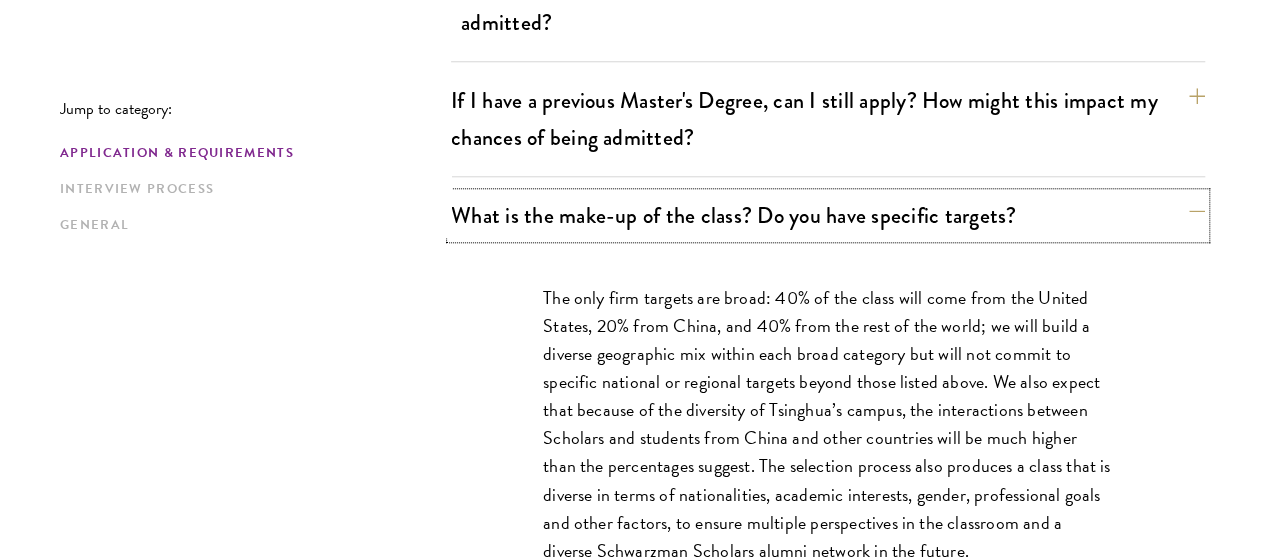 click on "What is the make-up of the class? Do you have specific targets?" at bounding box center (828, 215) 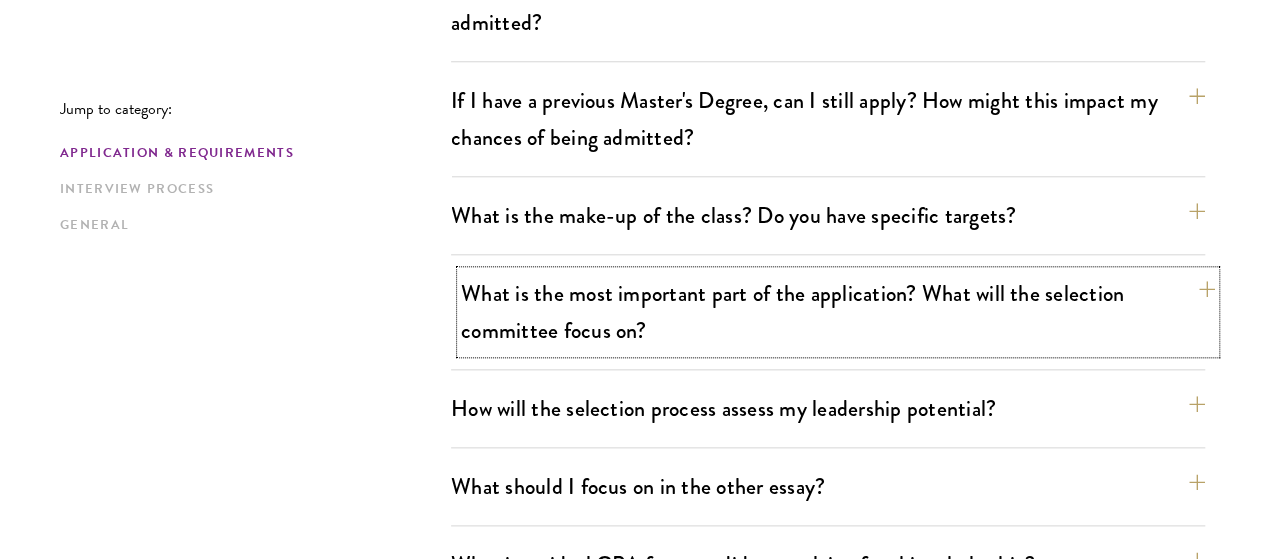 click on "What is the most important part of the application? What will the selection committee focus on?" at bounding box center (838, 312) 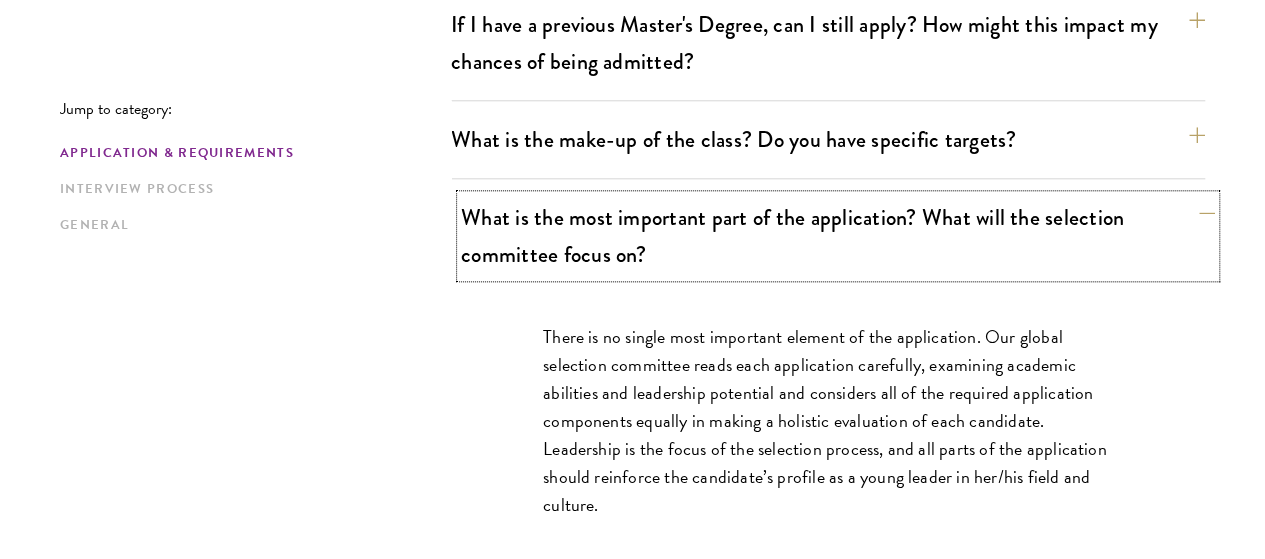 scroll, scrollTop: 1050, scrollLeft: 0, axis: vertical 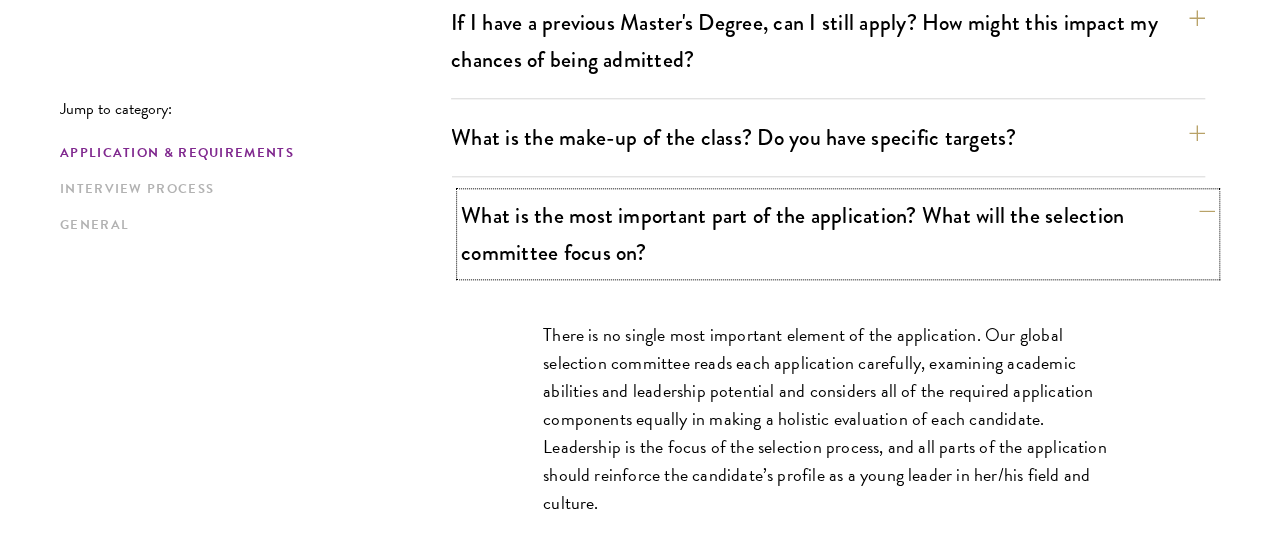 click on "What is the most important part of the application? What will the selection committee focus on?" at bounding box center (838, 234) 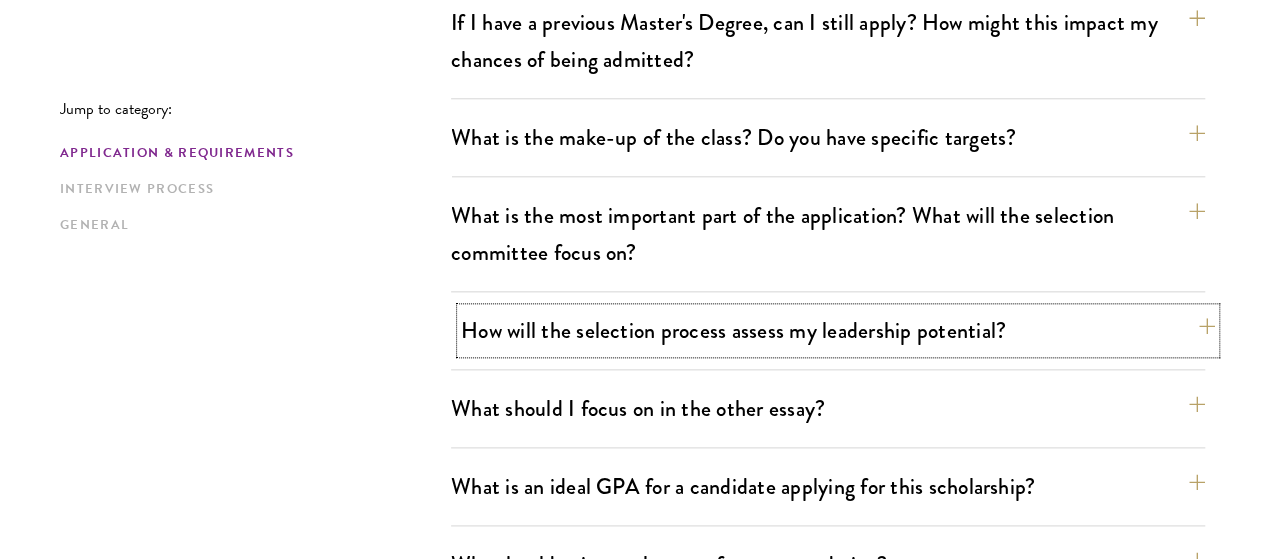 click on "How will the selection process assess my leadership potential?" at bounding box center [838, 330] 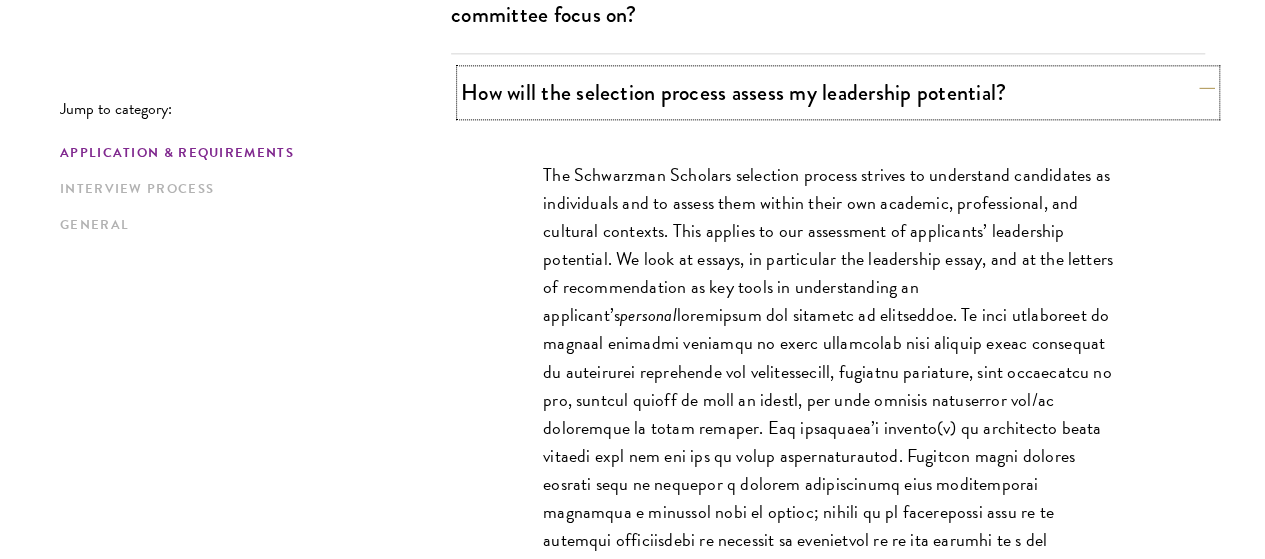 scroll, scrollTop: 1291, scrollLeft: 0, axis: vertical 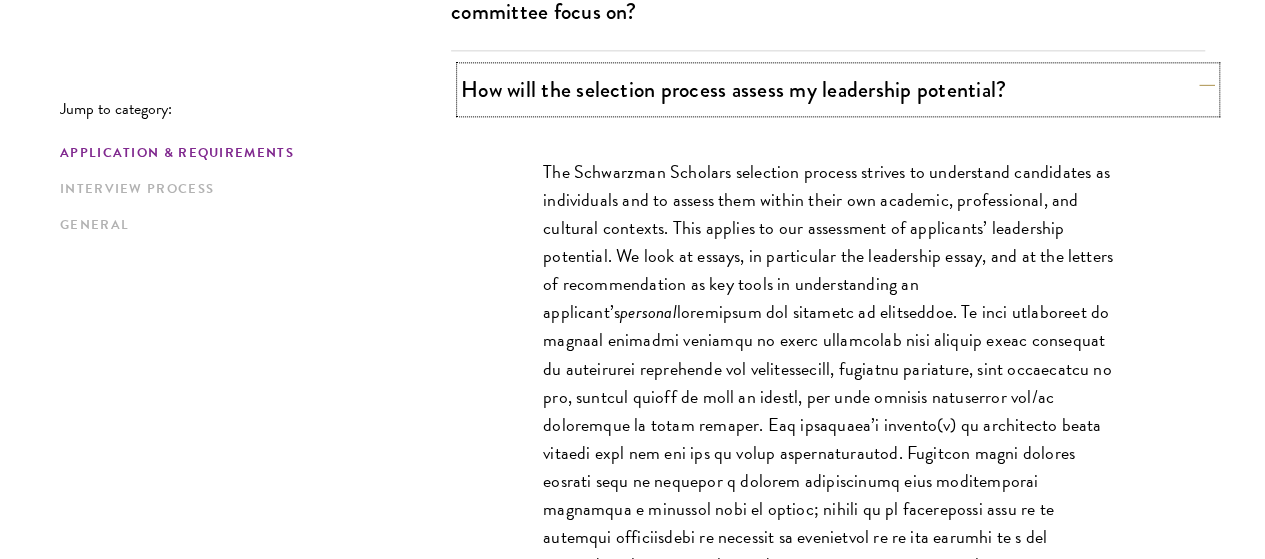 click on "How will the selection process assess my leadership potential?" at bounding box center [838, 89] 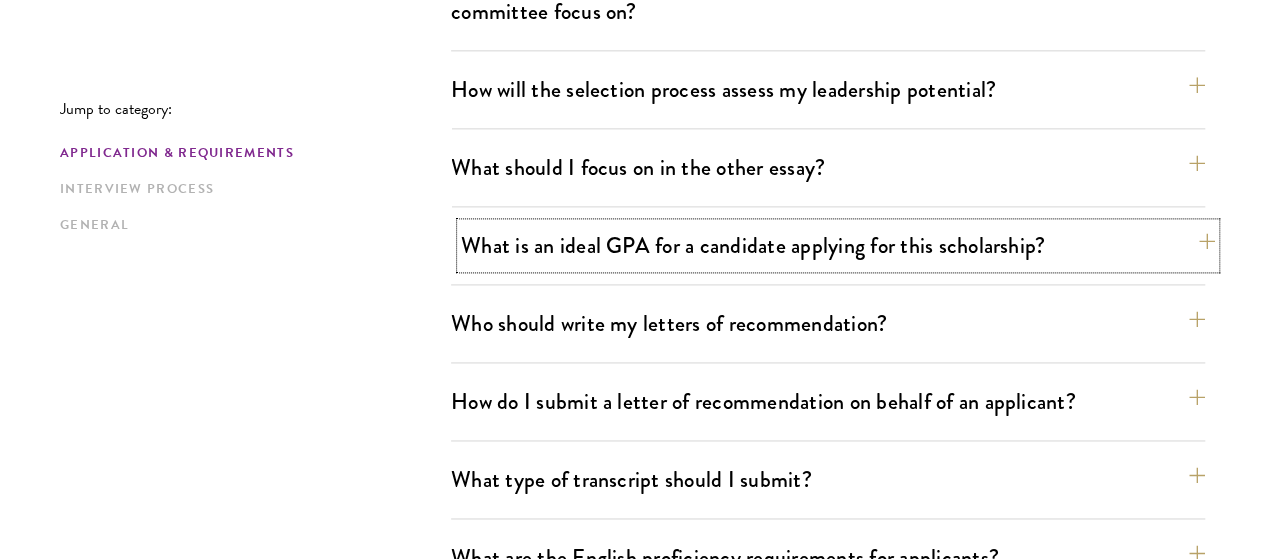 click on "What is an ideal GPA for a candidate applying for this scholarship?" at bounding box center (838, 245) 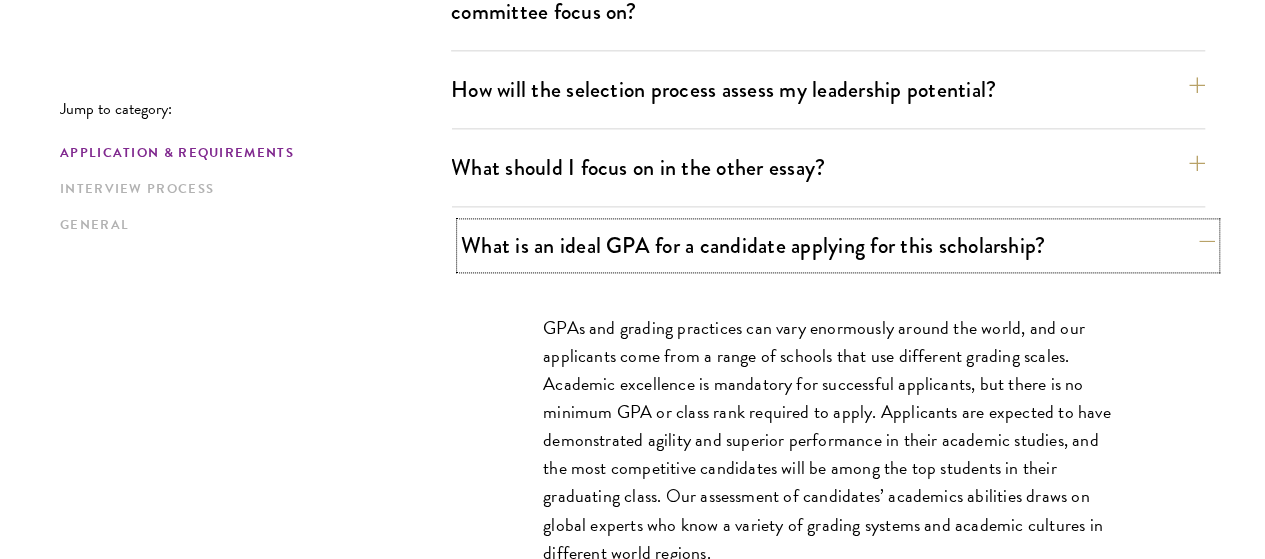 click on "What is an ideal GPA for a candidate applying for this scholarship?" at bounding box center (838, 245) 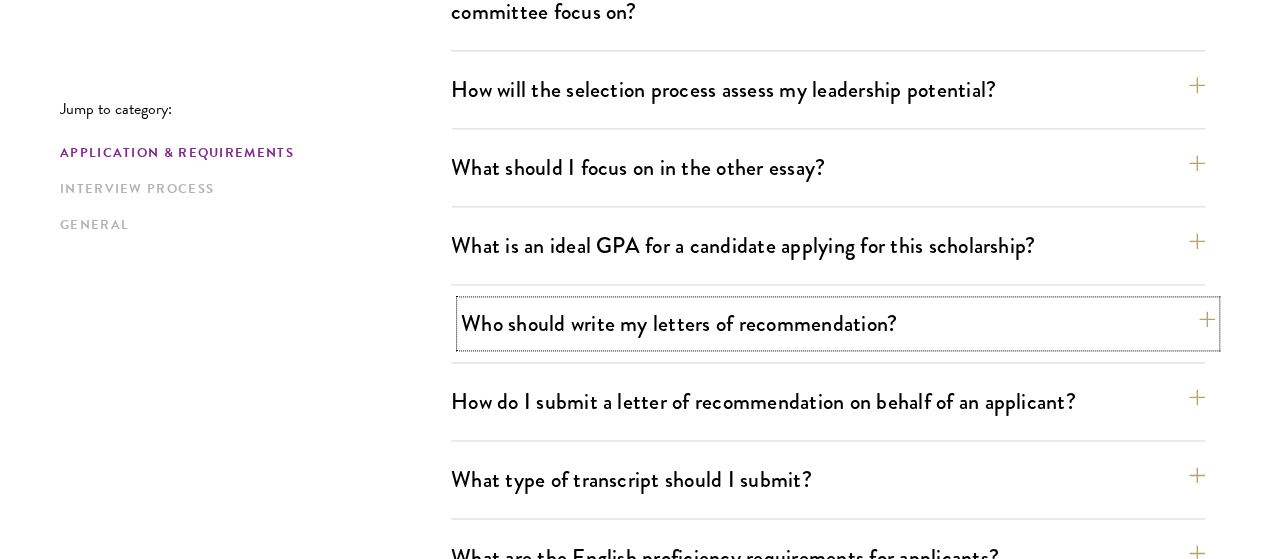 click on "Who should write my letters of recommendation?" at bounding box center (838, 323) 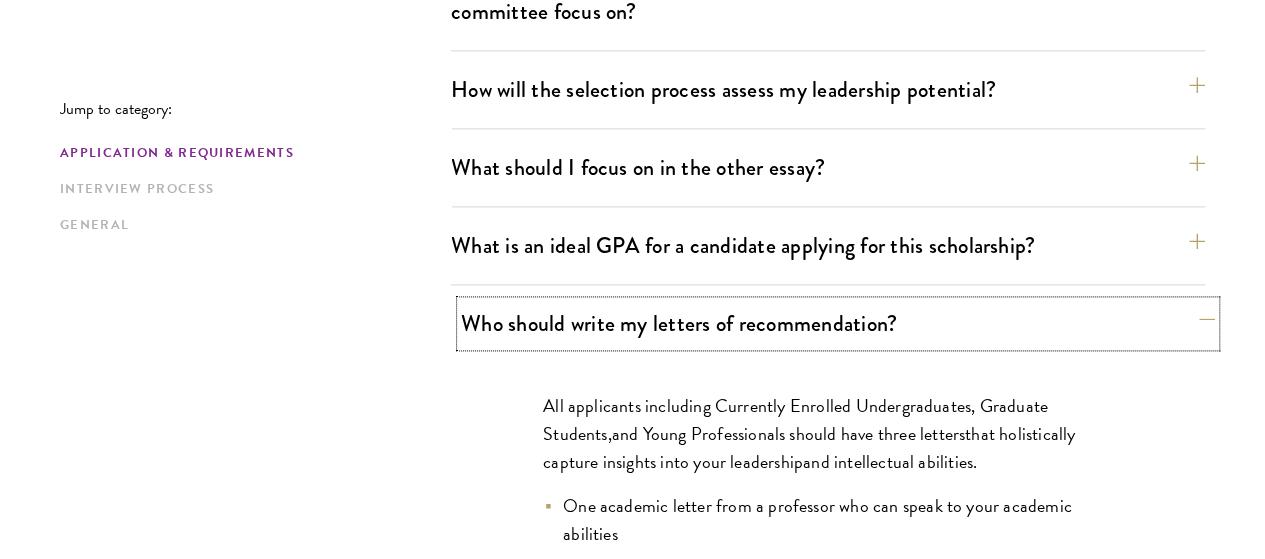 click on "Who should write my letters of recommendation?" at bounding box center (838, 323) 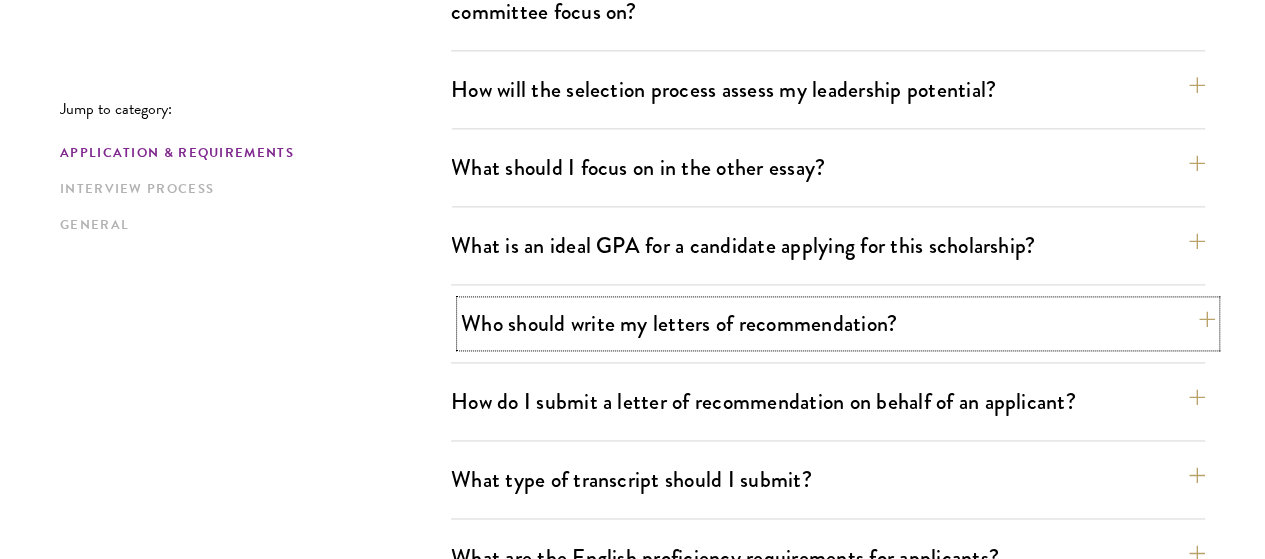 scroll, scrollTop: 1298, scrollLeft: 0, axis: vertical 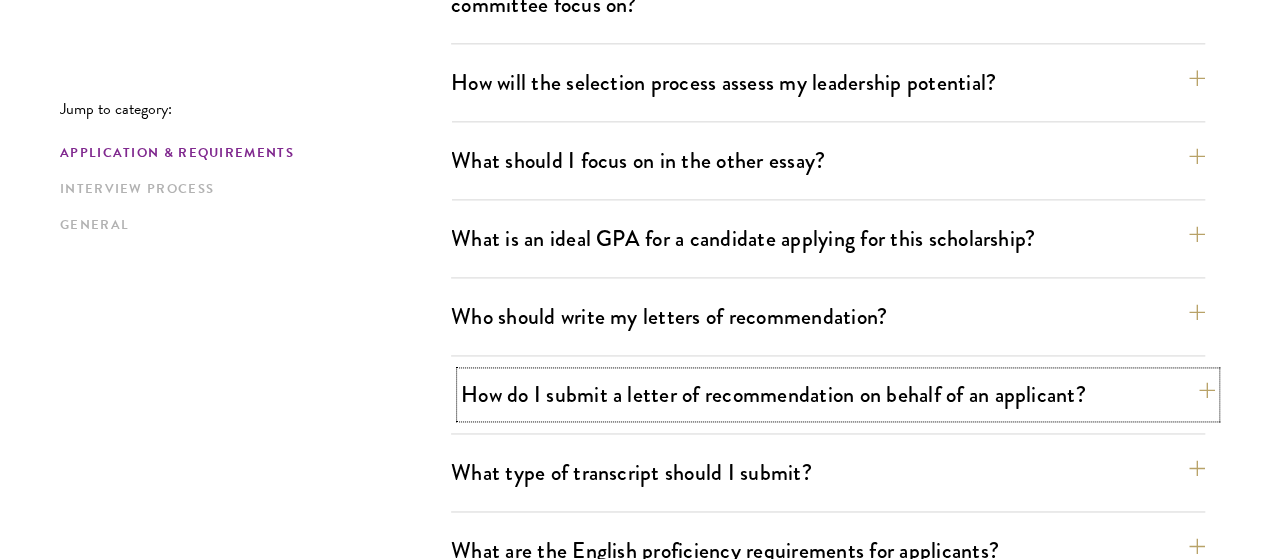 click on "How do I submit a letter of recommendation on behalf of an applicant?" at bounding box center (838, 394) 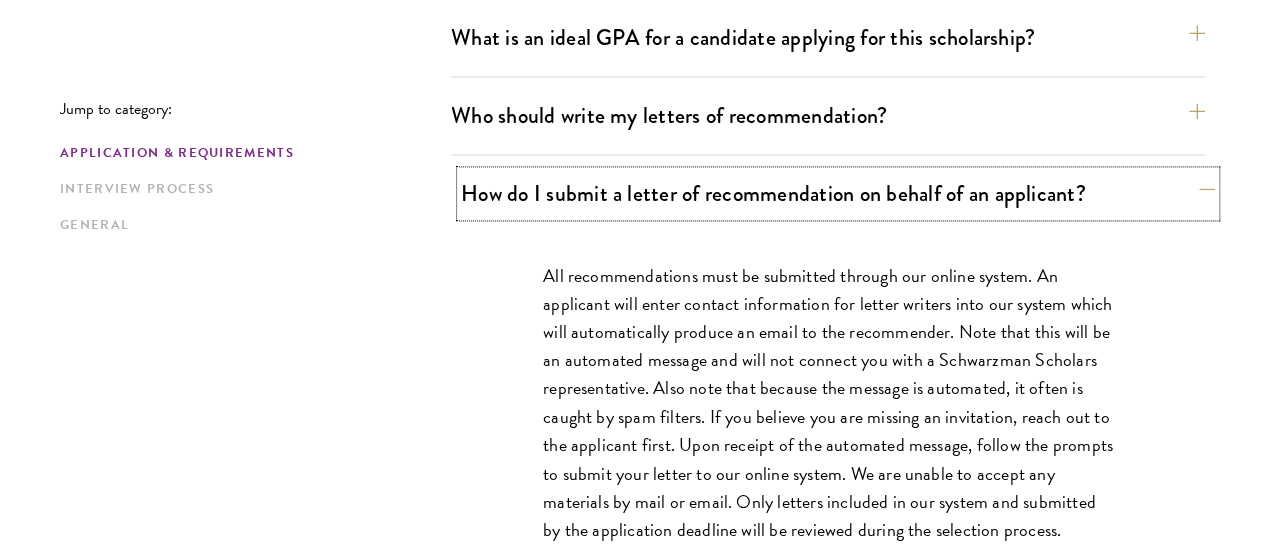 scroll, scrollTop: 1501, scrollLeft: 0, axis: vertical 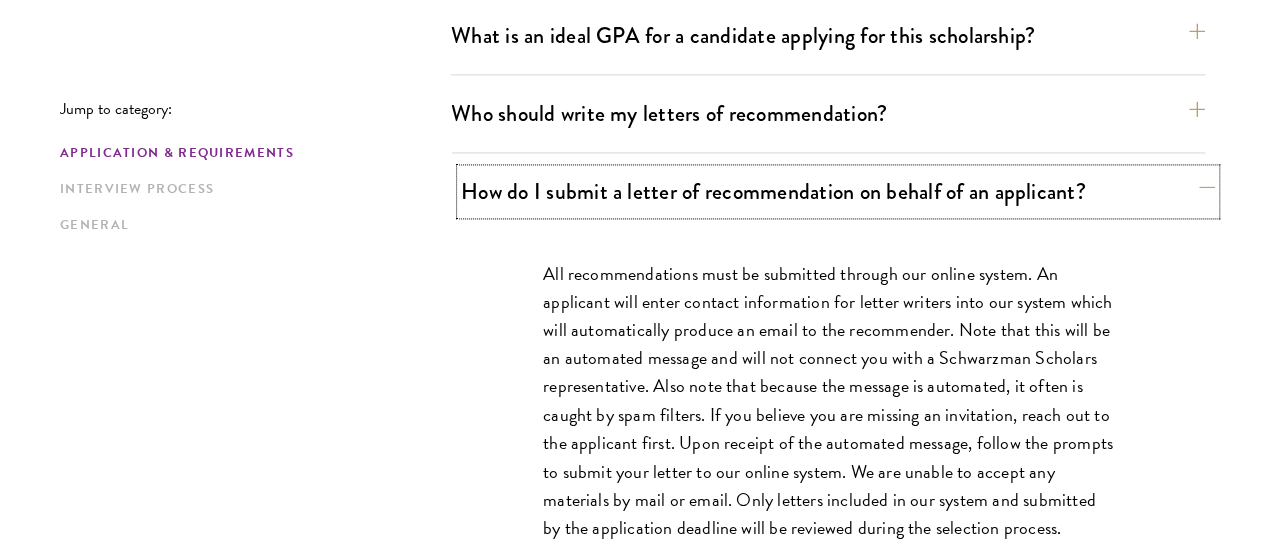 click on "How do I submit a letter of recommendation on behalf of an applicant?" at bounding box center (838, 191) 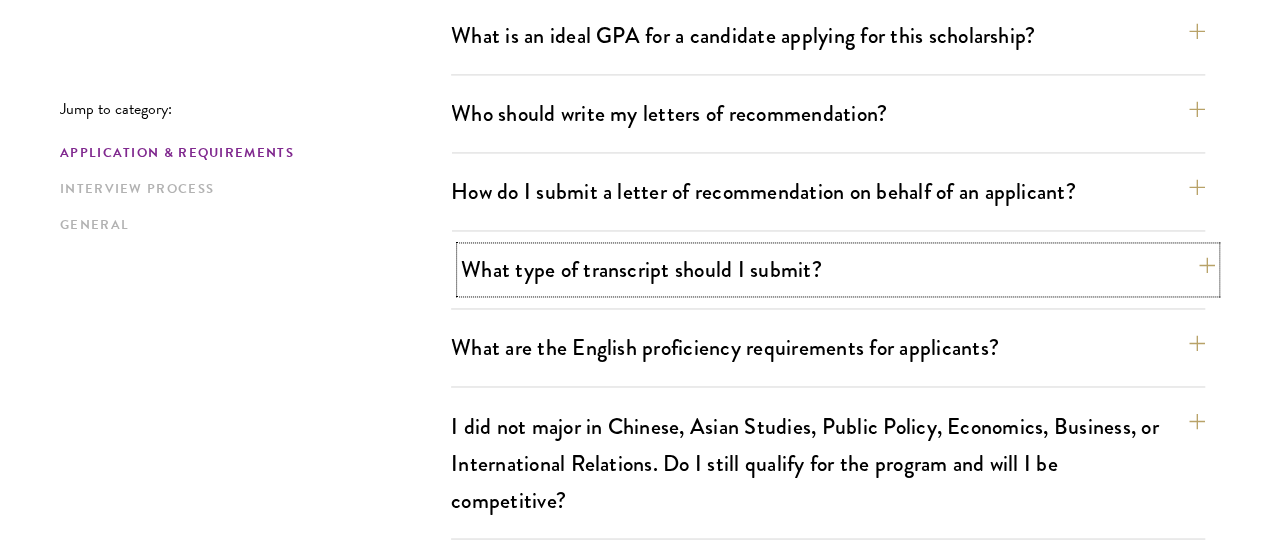 click on "What type of transcript should I submit?" at bounding box center [838, 269] 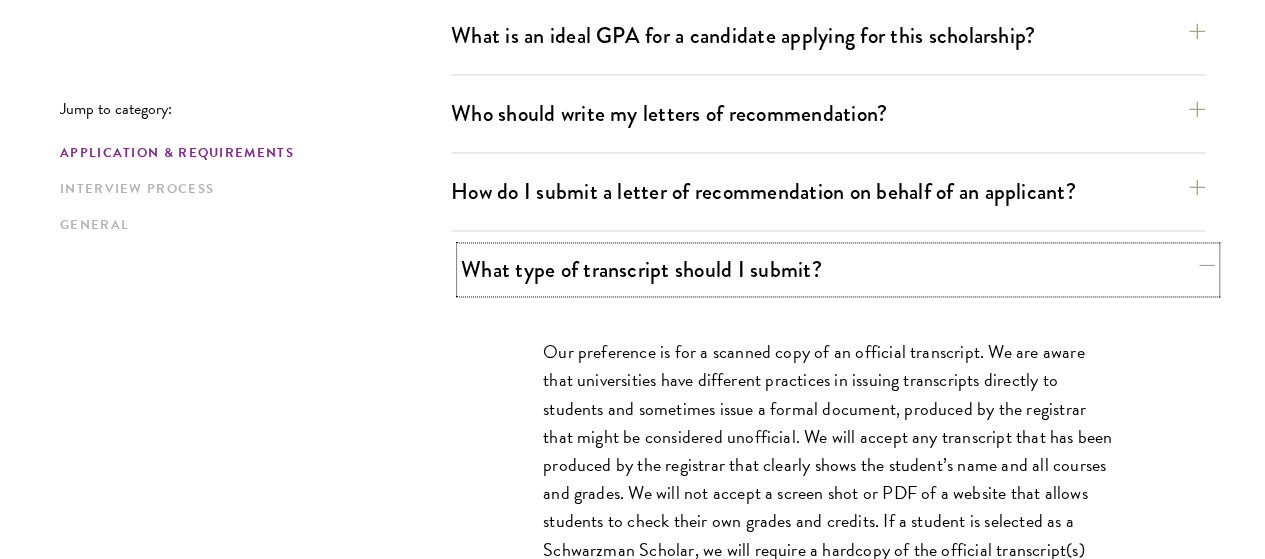 click on "What type of transcript should I submit?" at bounding box center [838, 269] 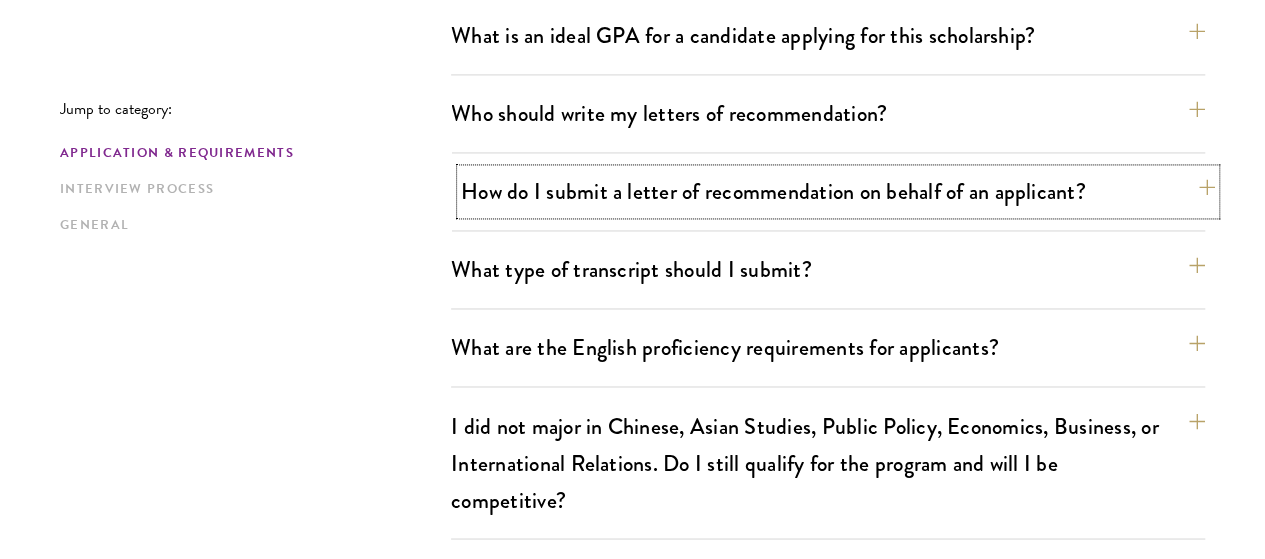 click on "How do I submit a letter of recommendation on behalf of an applicant?" at bounding box center [838, 191] 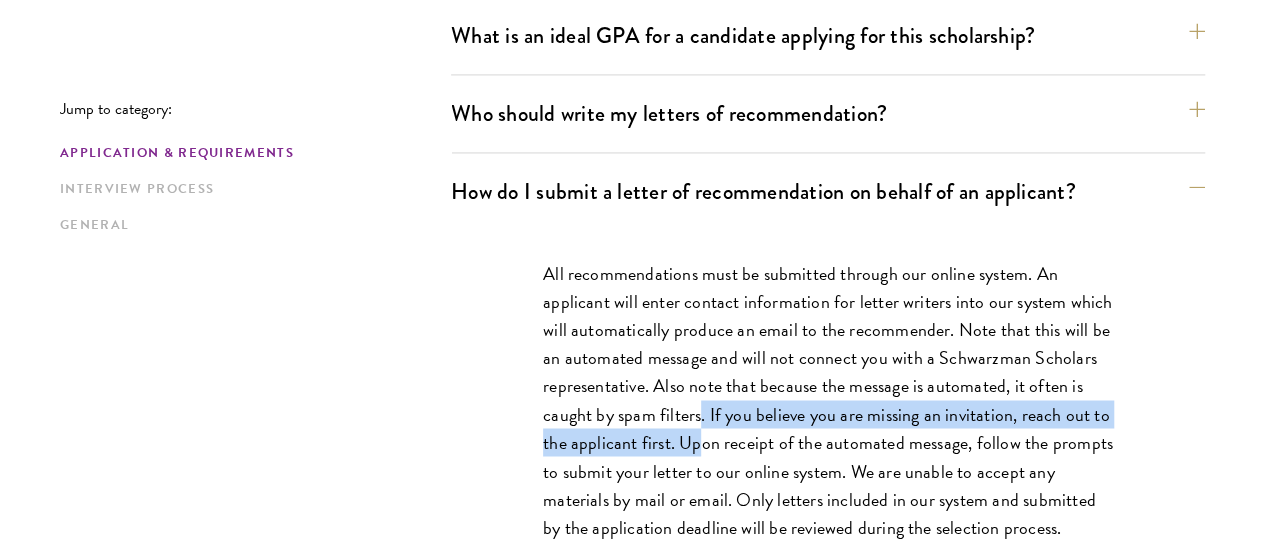drag, startPoint x: 864, startPoint y: 307, endPoint x: 897, endPoint y: 328, distance: 39.115215 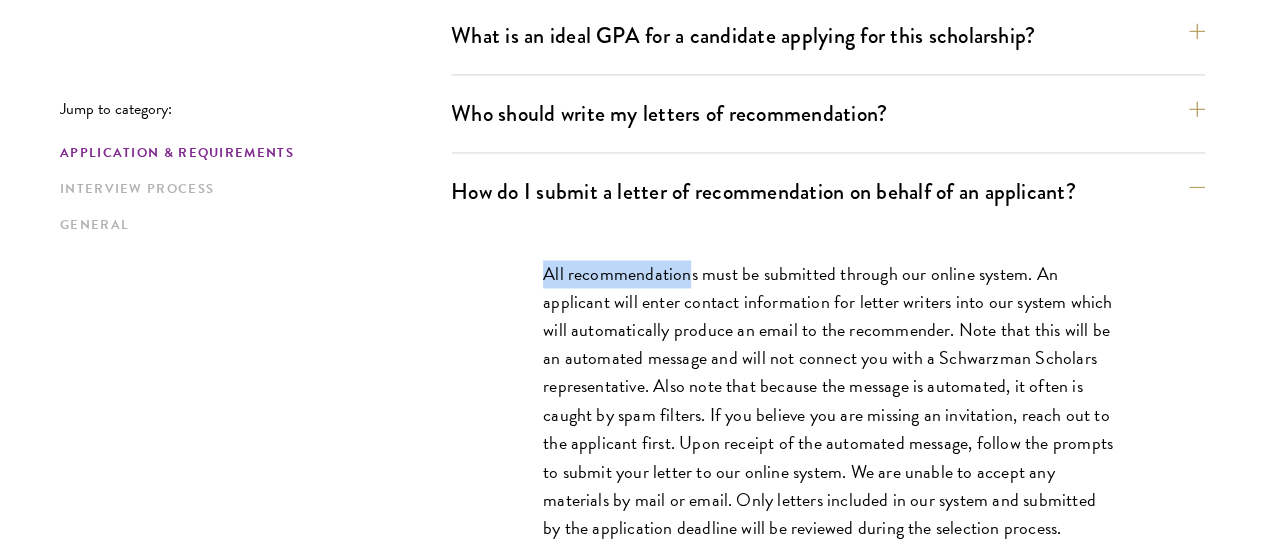 drag, startPoint x: 521, startPoint y: 164, endPoint x: 684, endPoint y: 169, distance: 163.07668 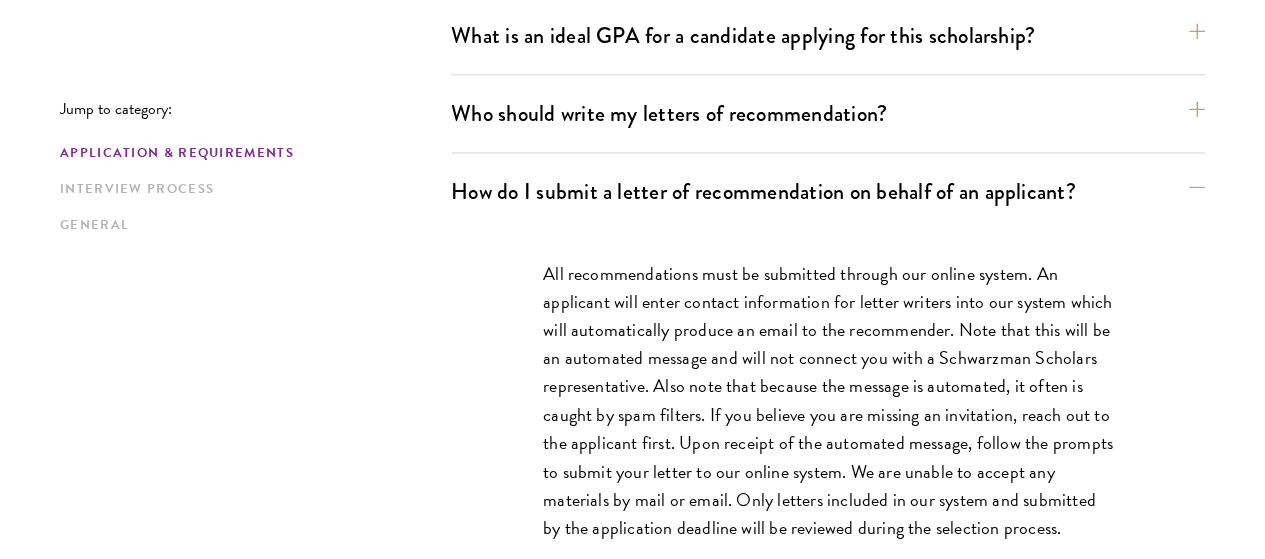 click on "All recommendations must be submitted through our online system. An applicant will enter contact information for letter writers into our system which will automatically produce an email to the recommender. Note that this will be an automated message and will not connect you with a Schwarzman Scholars representative. Also note that because the message is automated, it often is caught by spam filters. If you believe you are missing an invitation, reach out to the applicant first. Upon receipt of the automated message, follow the prompts to submit your letter to our online system. We are unable to accept any materials by mail or email. Only letters included in our system and submitted by the application deadline will be reviewed during the selection process." at bounding box center [828, 400] 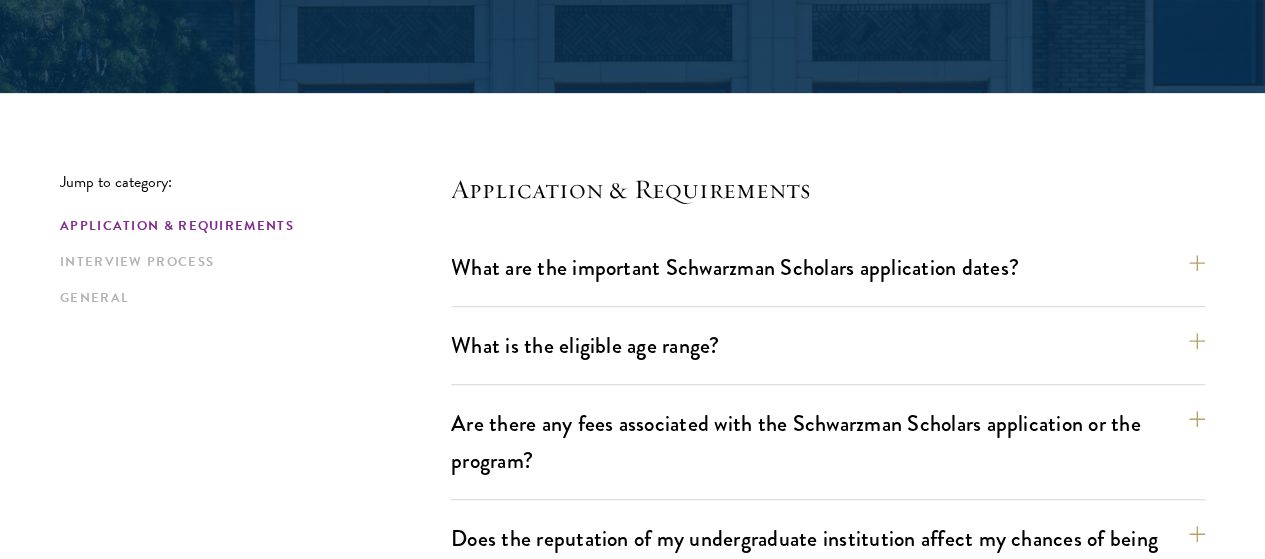 scroll, scrollTop: 0, scrollLeft: 0, axis: both 